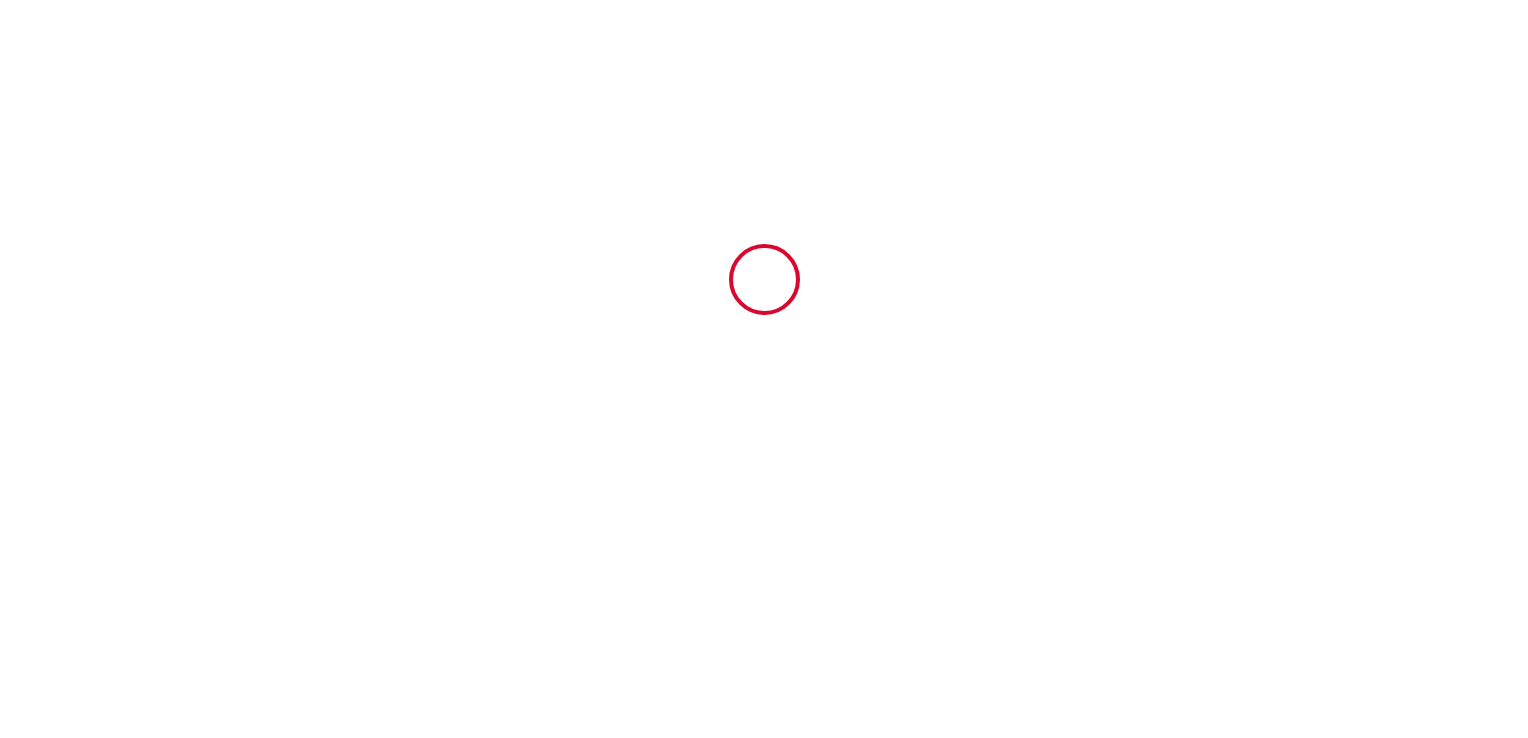 type on "6411468" 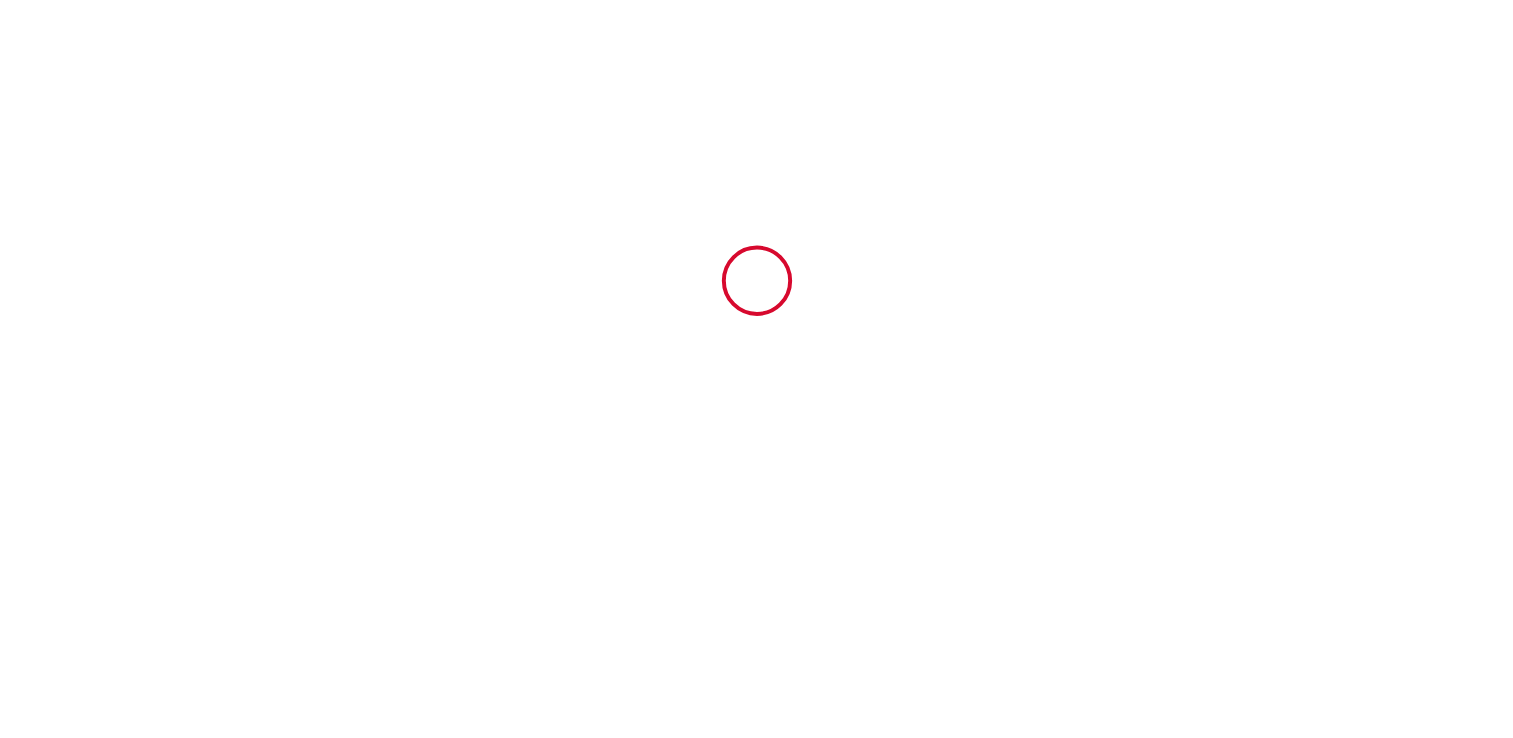 scroll, scrollTop: 0, scrollLeft: 0, axis: both 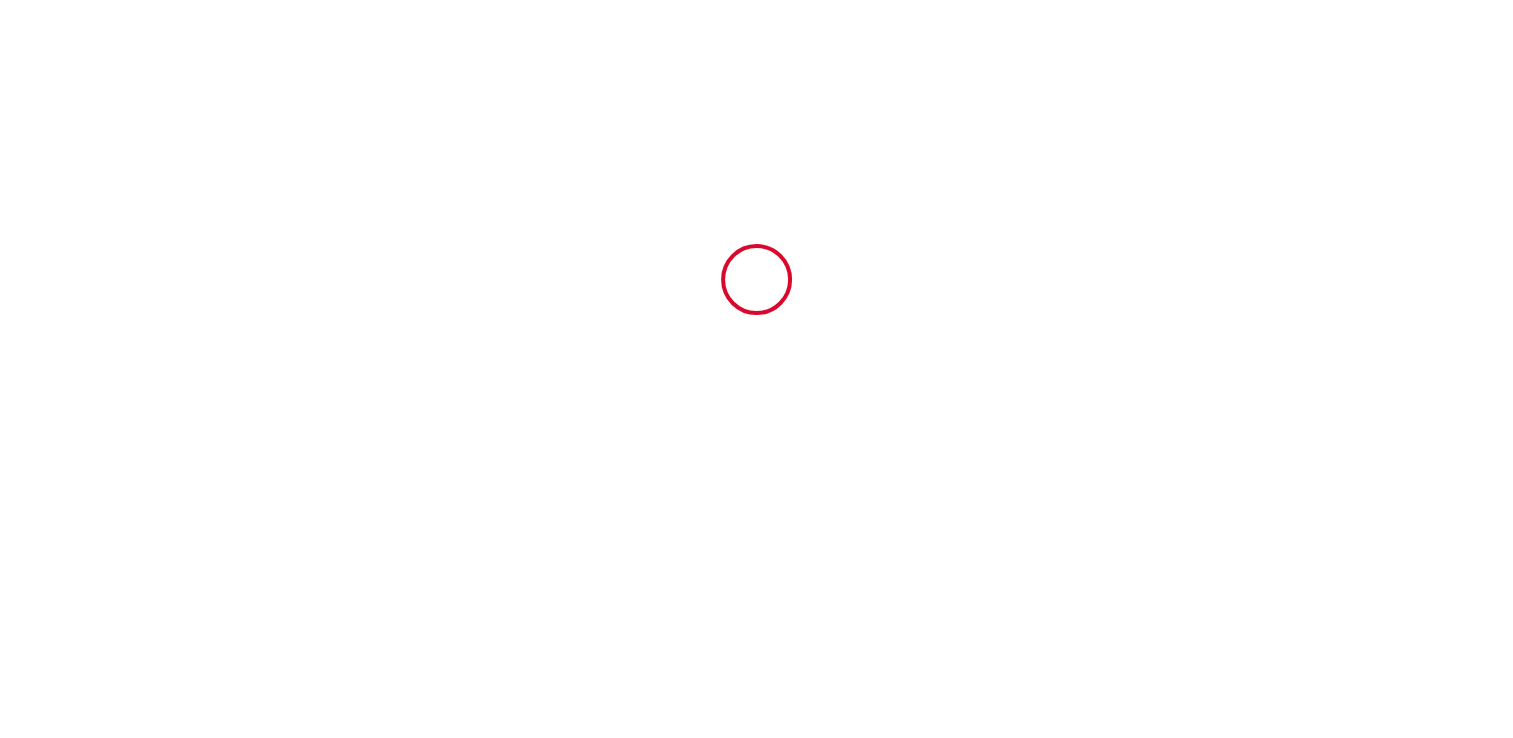 select on "RE" 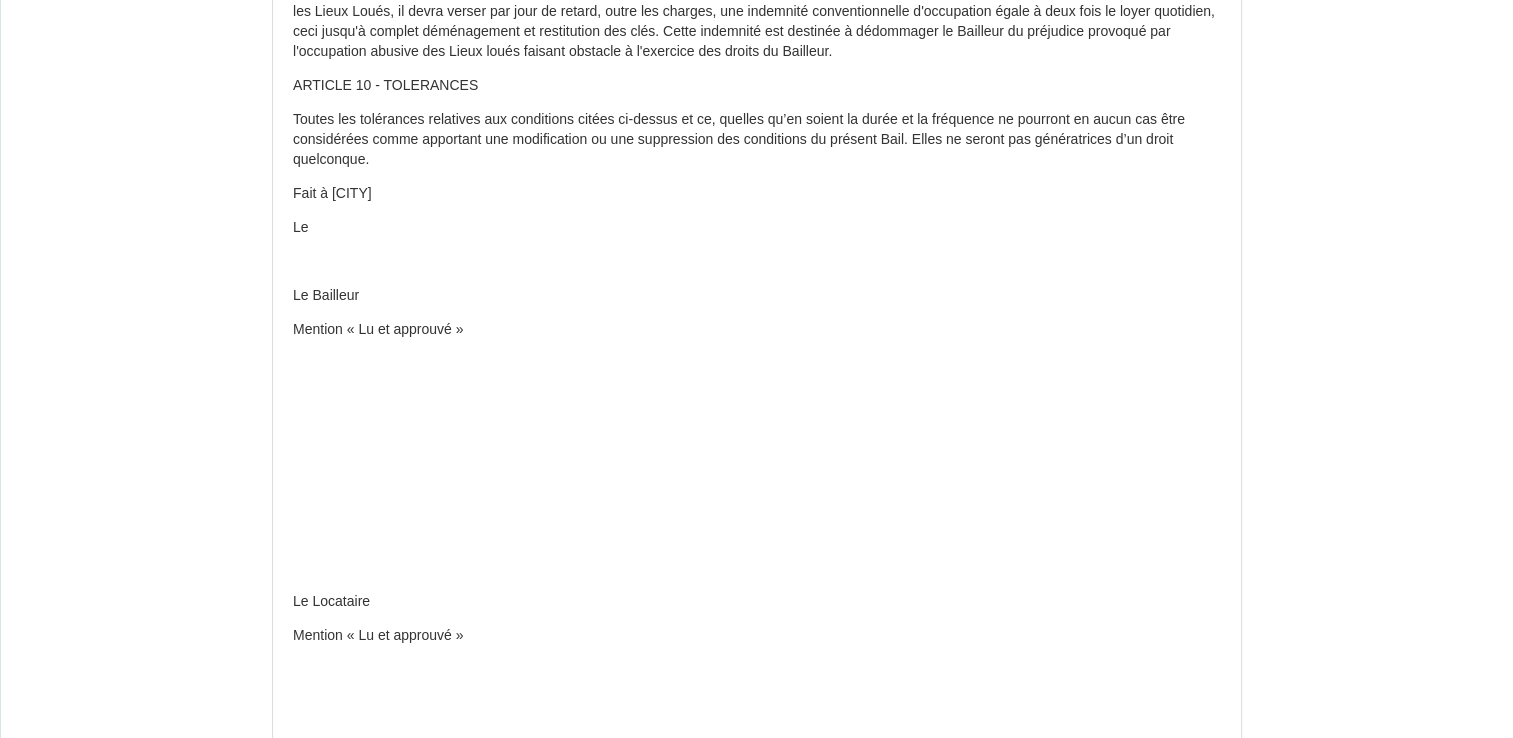 scroll, scrollTop: 3382, scrollLeft: 0, axis: vertical 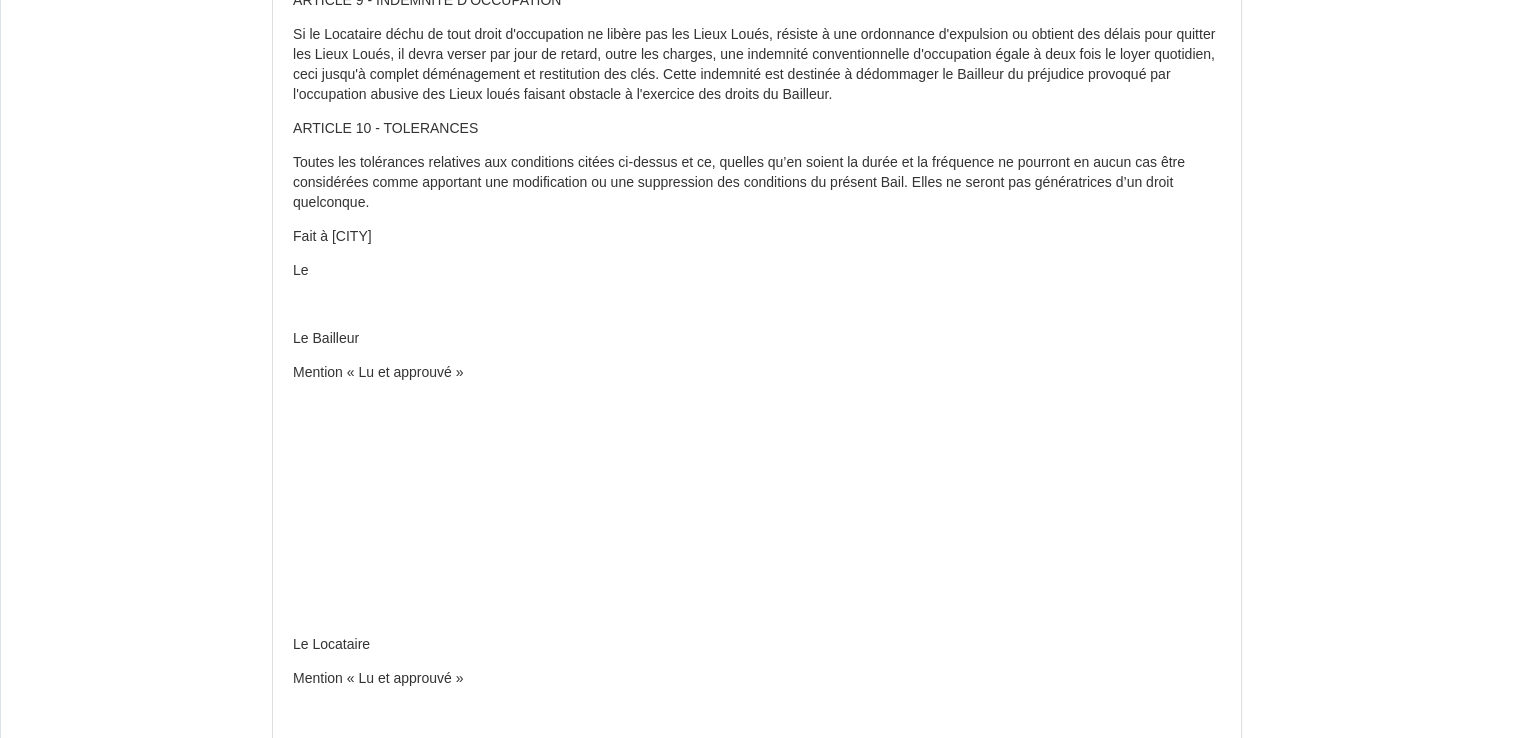 click on "CONTRAT DE LOCATION SAISONNIERE à « LE CYPRES »
DÉSIGNATION DES PARTIES
Le présent contrat est conclu entre les soussignés :
D'une part,
Les Bailleurs
EI CARO & CO, conciergerie, représentée par Madame [LAST] [LAST],
Agissant au nom et pour le compte du propriétaire du logement :
Monsieur [FIRST] [LAST] et Madame [LAST] [LAST]
Mail :  [EMAIL]
Portable : [PHONE]
Désignés ci-après, le "Bailleur" ; Et, d'autre part,
Le Locataire (personne ayant réservé)
Désigné(s) ci-après le "Locataire"." at bounding box center [757, -1056] 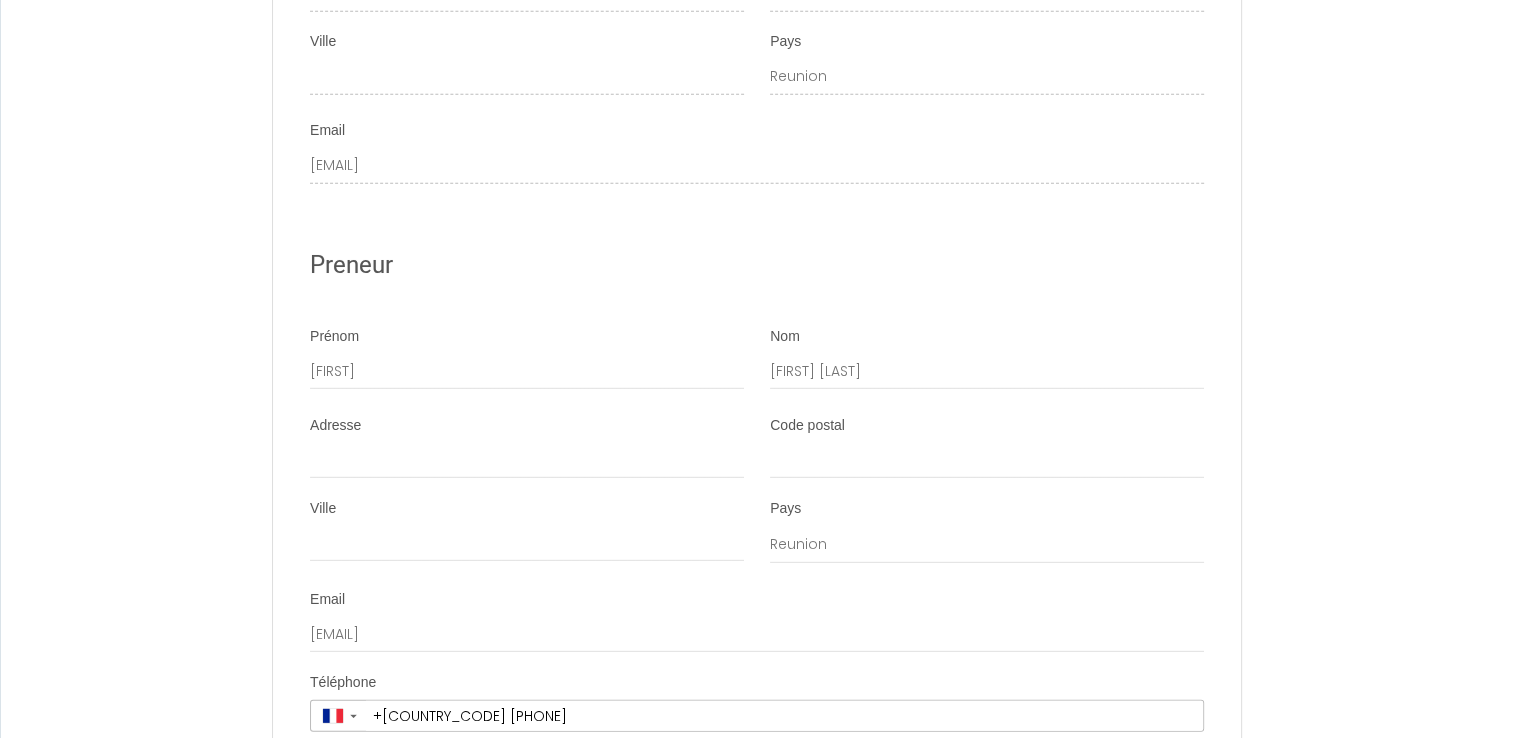 scroll, scrollTop: 5782, scrollLeft: 0, axis: vertical 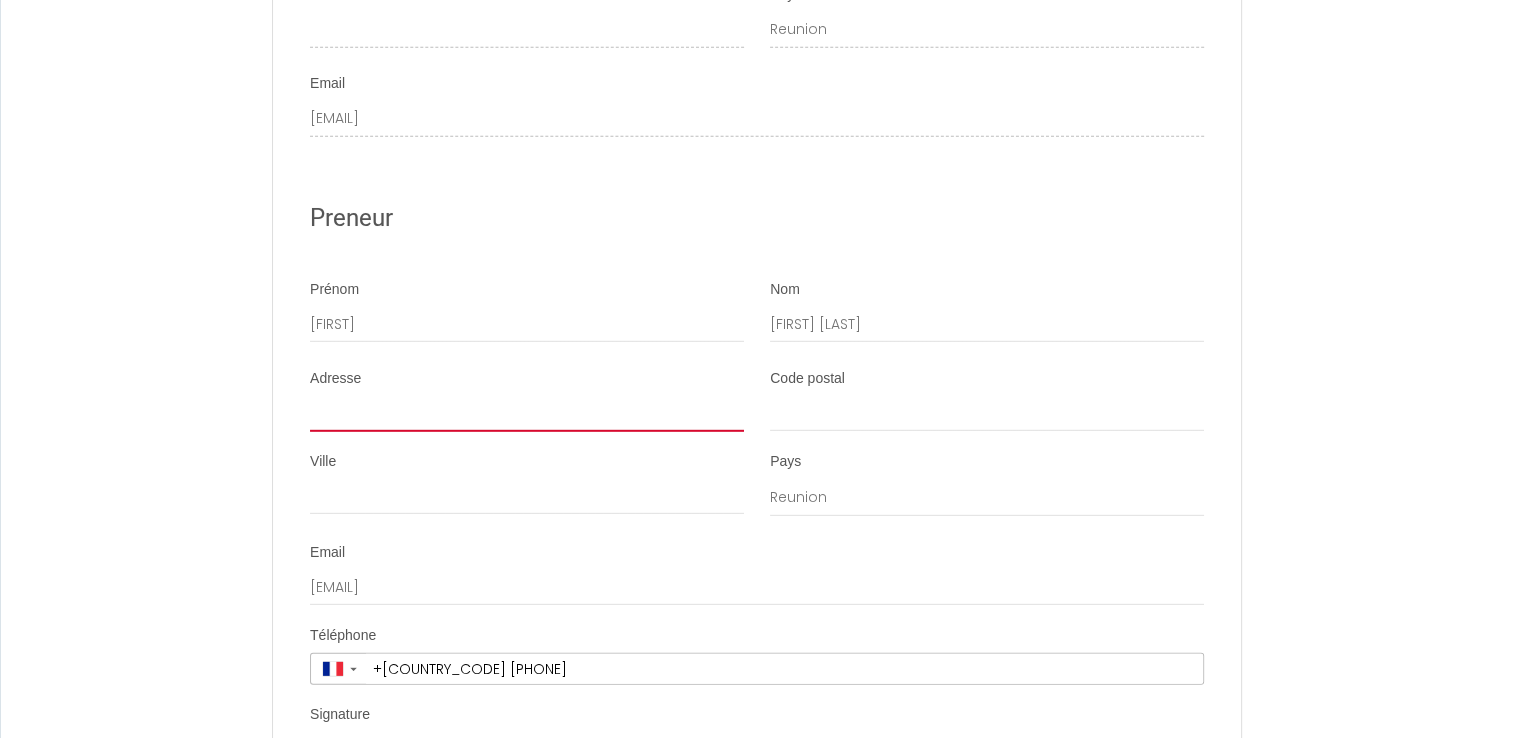 click on "Adresse" at bounding box center [527, 414] 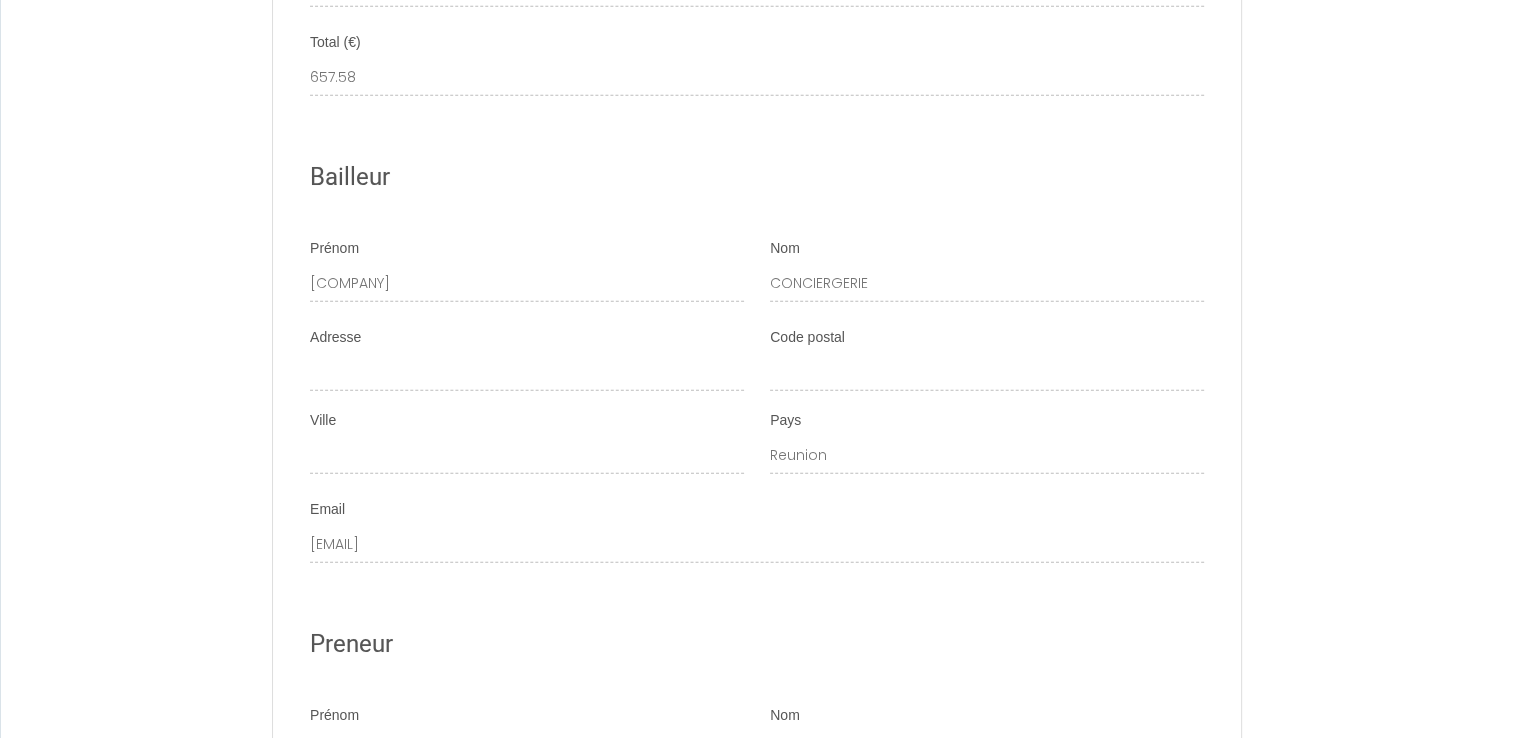 scroll, scrollTop: 5282, scrollLeft: 0, axis: vertical 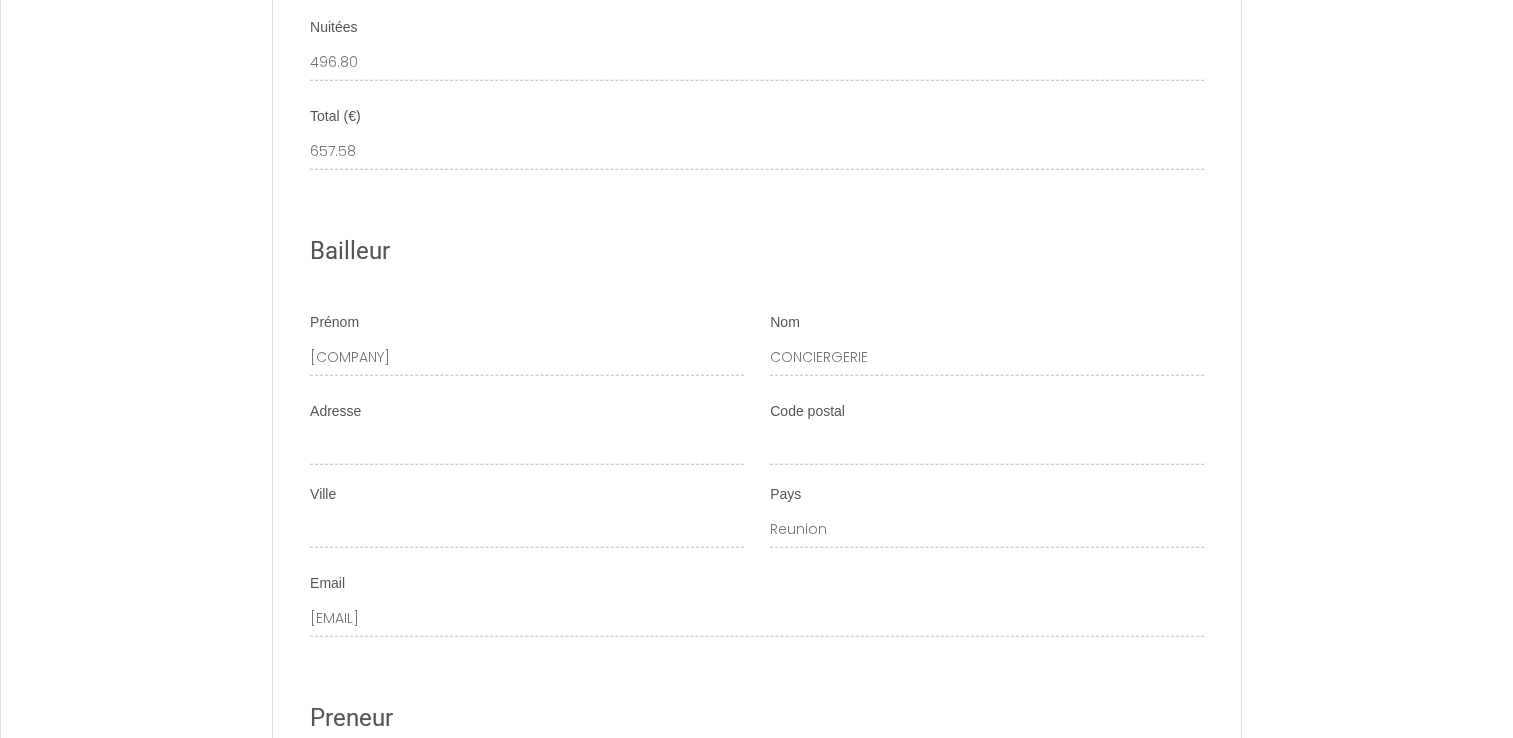 click on "Code postal" at bounding box center (987, 443) 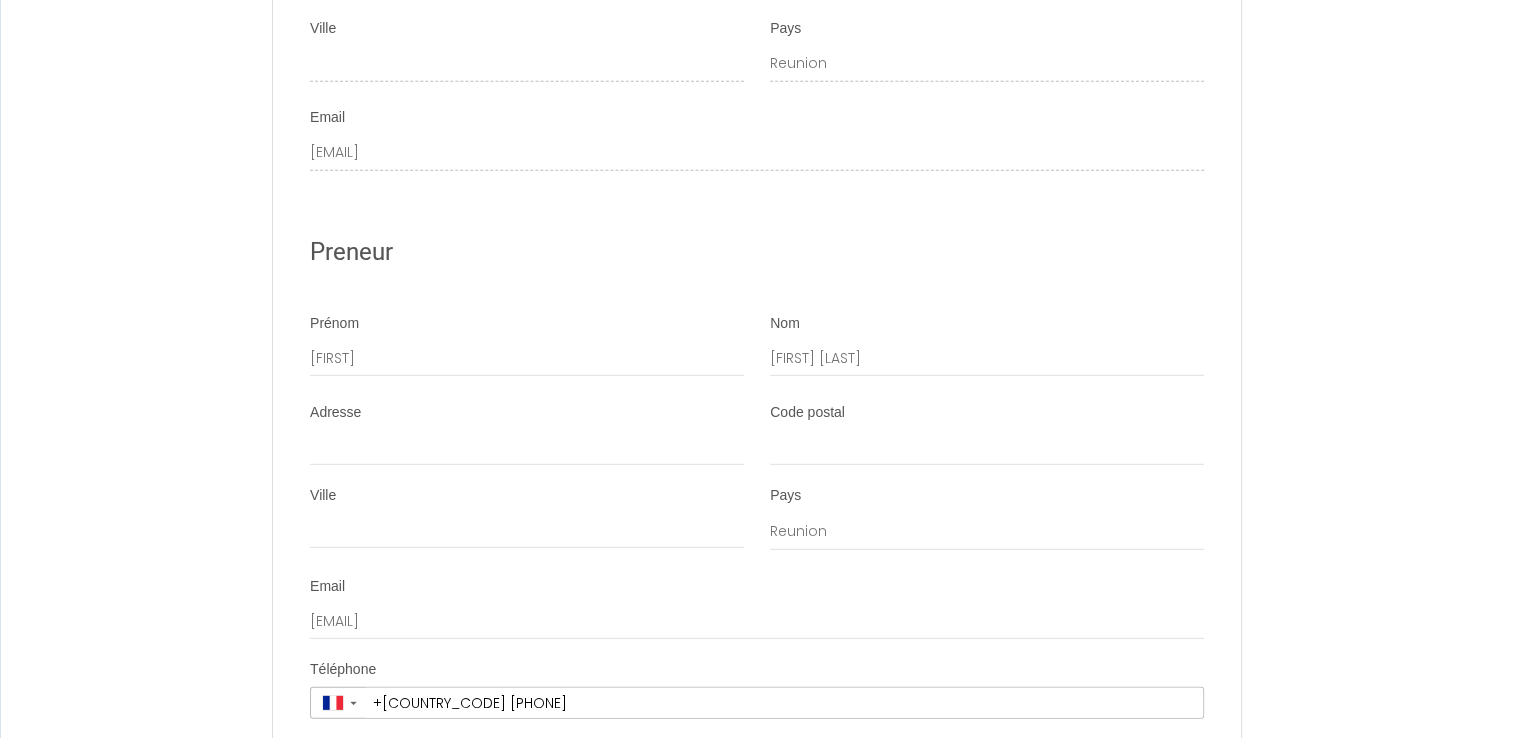 scroll, scrollTop: 5782, scrollLeft: 0, axis: vertical 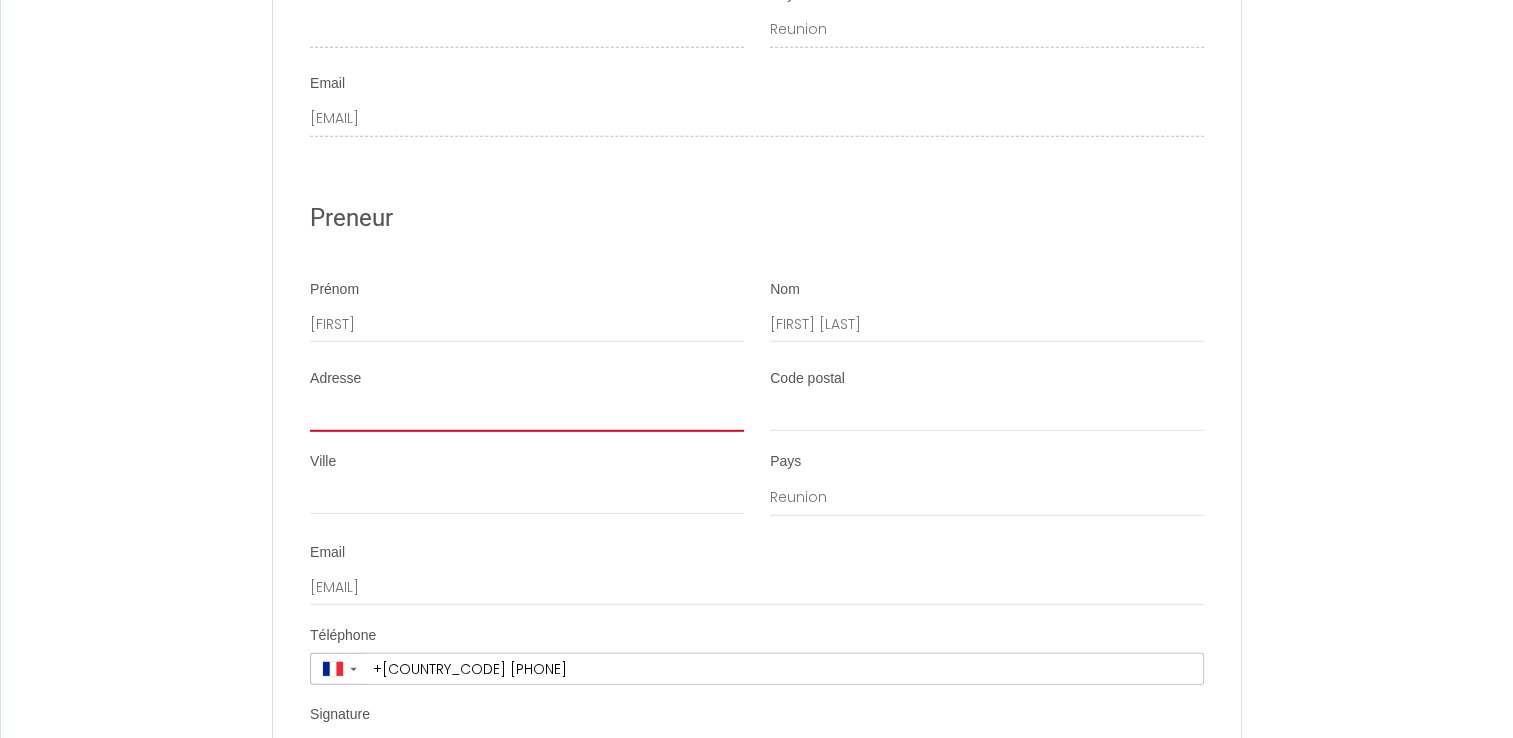 click on "Adresse" at bounding box center [527, 414] 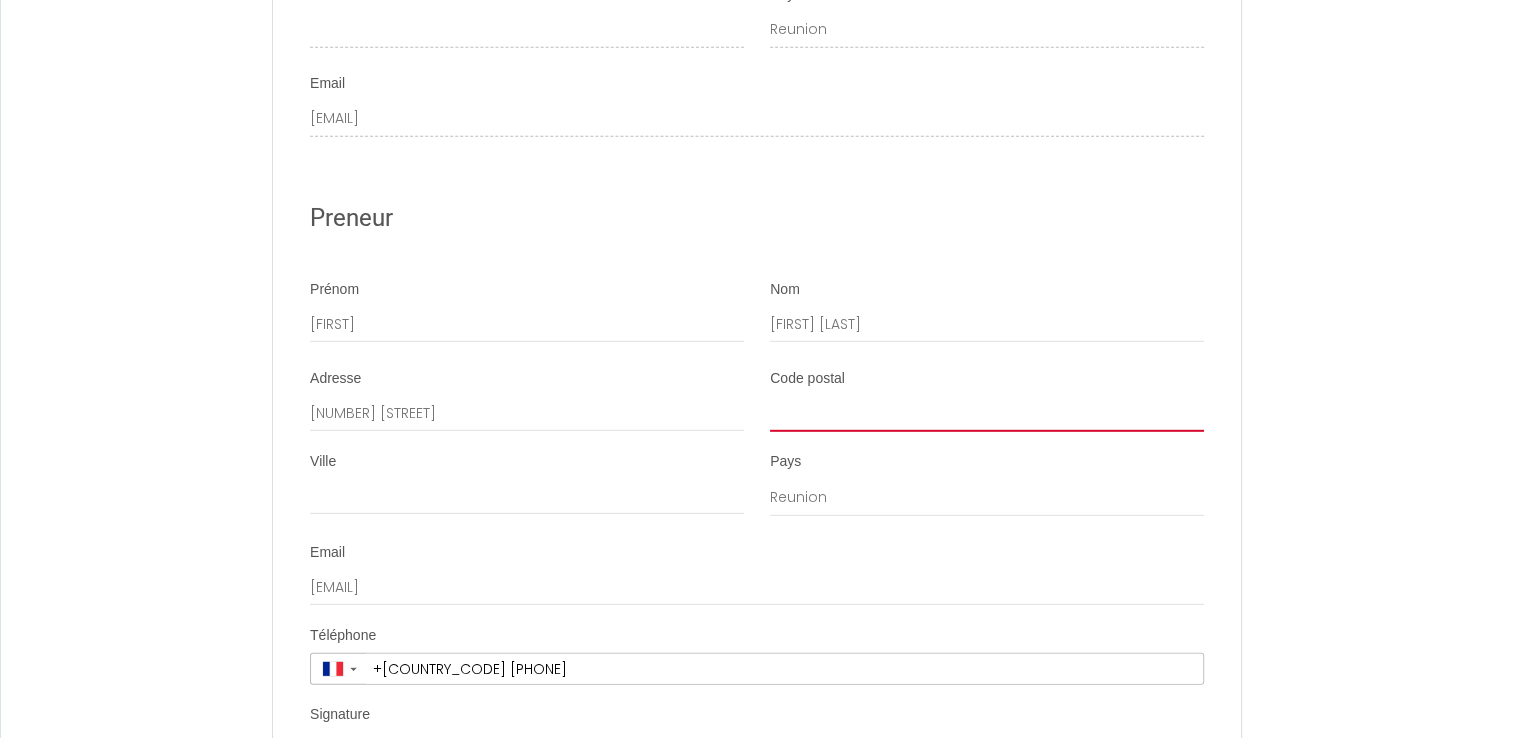 type on "[POSTAL_CODE]" 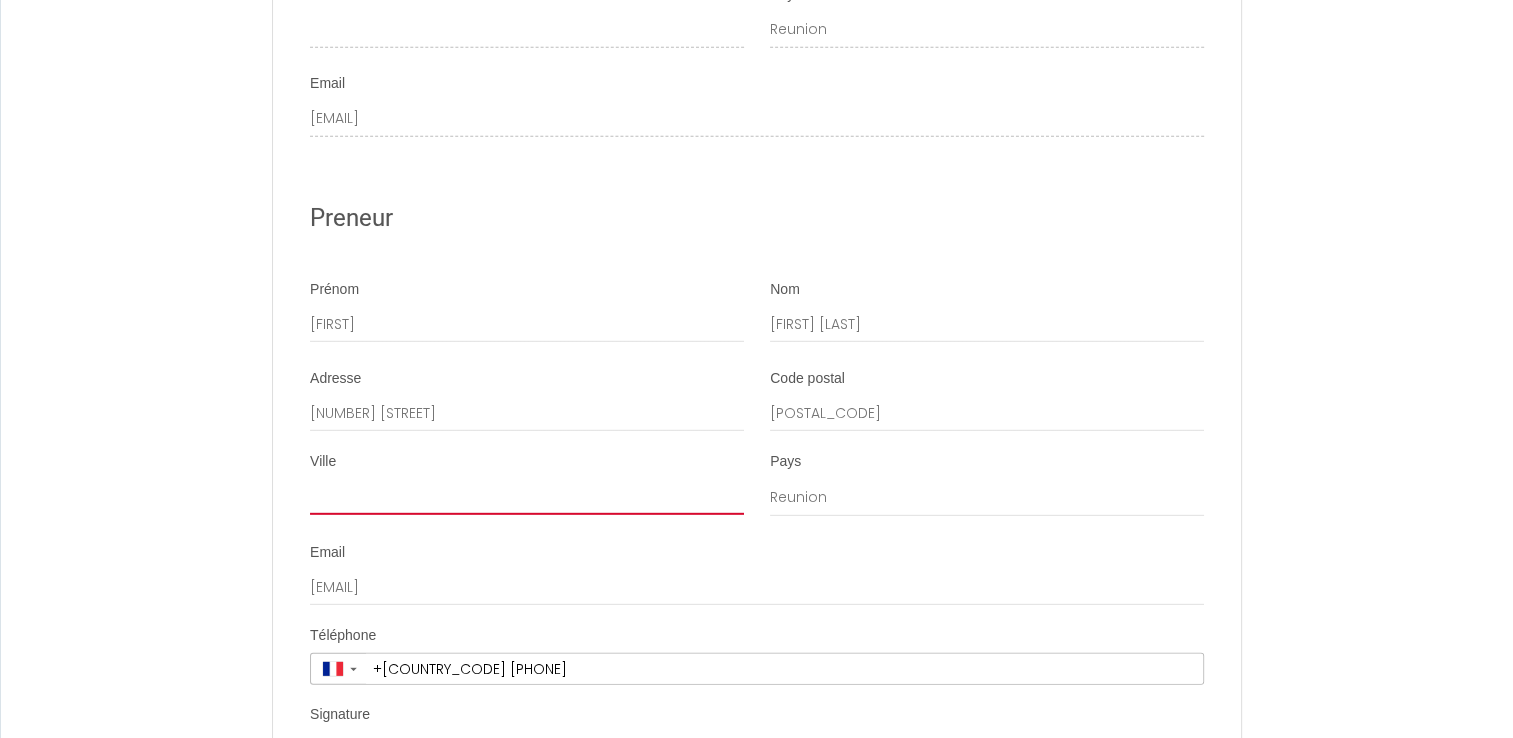 type on "[CITY]" 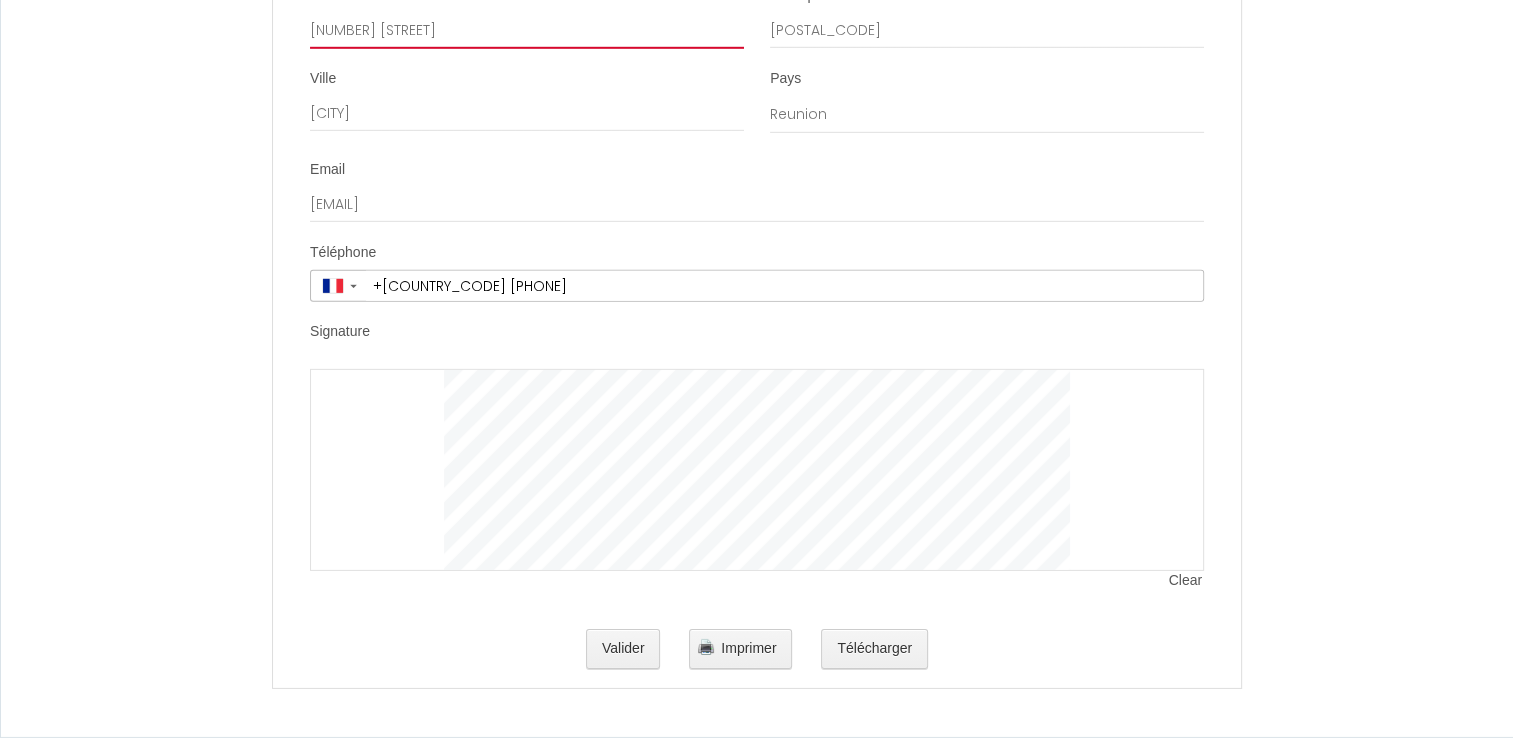 scroll, scrollTop: 6182, scrollLeft: 0, axis: vertical 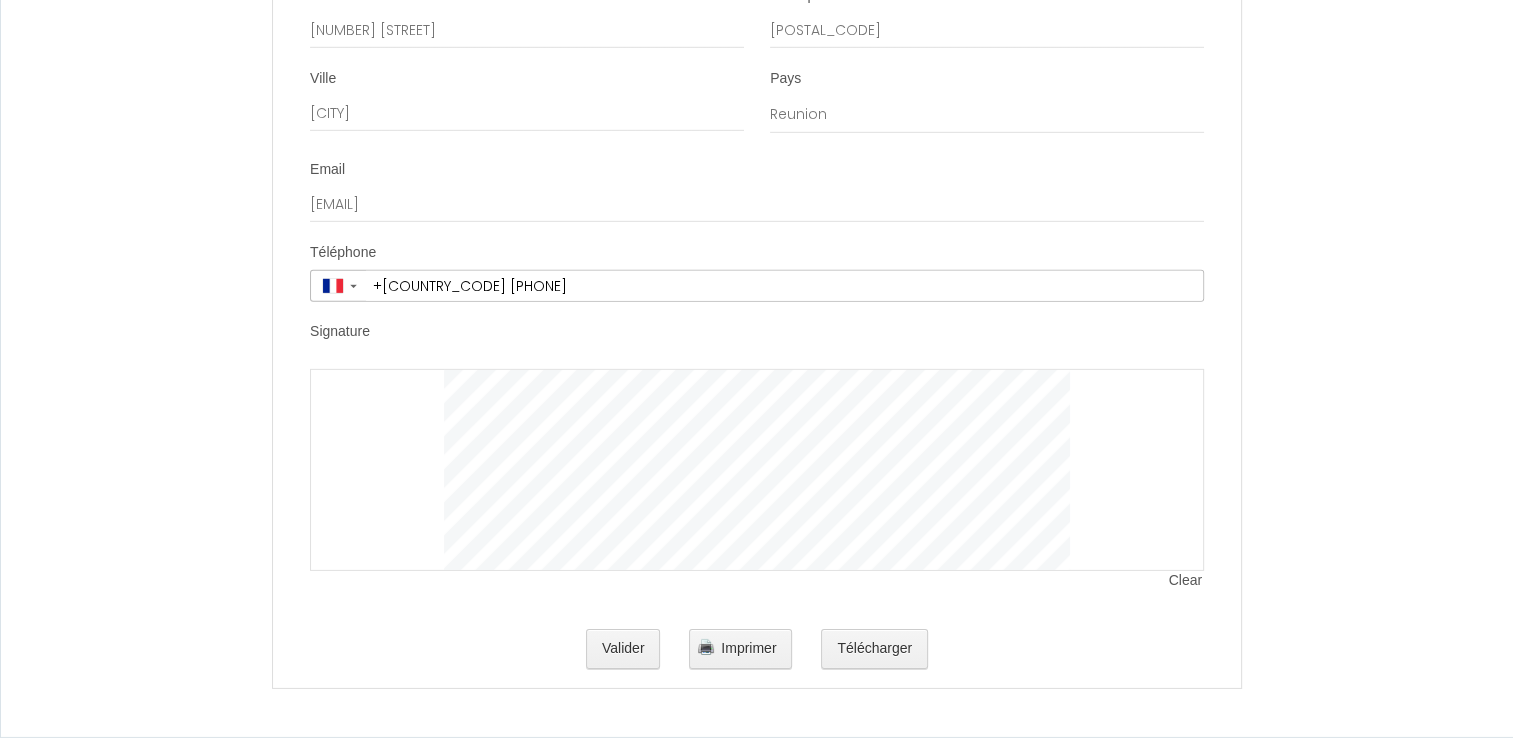 click on "Détails
Booking
6411468
Logement
LE CYPRES
Adresse
[NUMBER] [STREET]
Code postal
[POSTAL_CODE]
Ville
[CITY]
Pays
Reunion   Arrivée     11 [MONTH] [YEAR]         <   Aug 2025   >   Sun Mon Tue Wed Thu Fri Sat   1 2 3 4 5 6 7 8 9 10 11 12 13 14 15 16 17 18 19 20 21 22 23 24 25 26 27 28 29 30 31     <   2025" at bounding box center [757, -492] 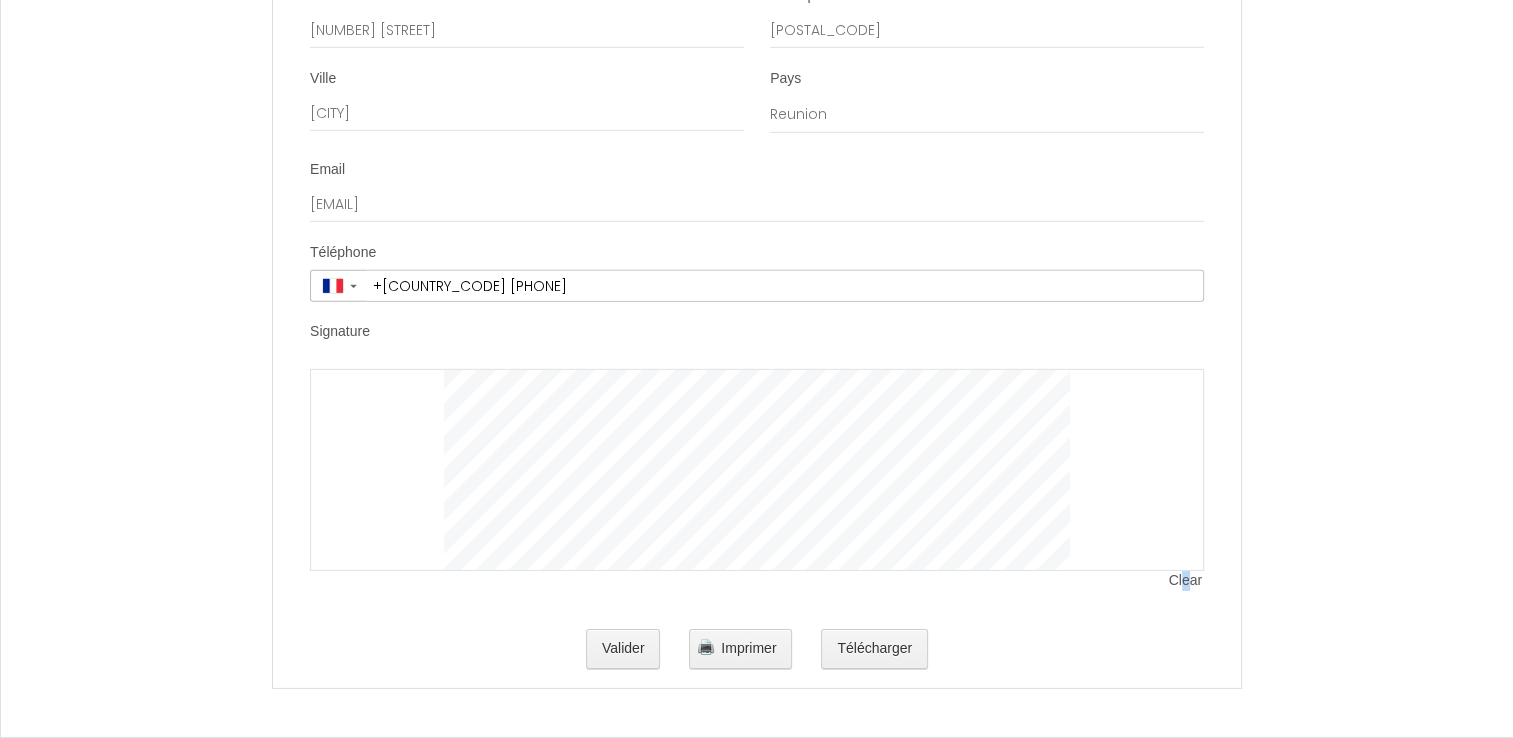 click on "Clear" at bounding box center (1186, 581) 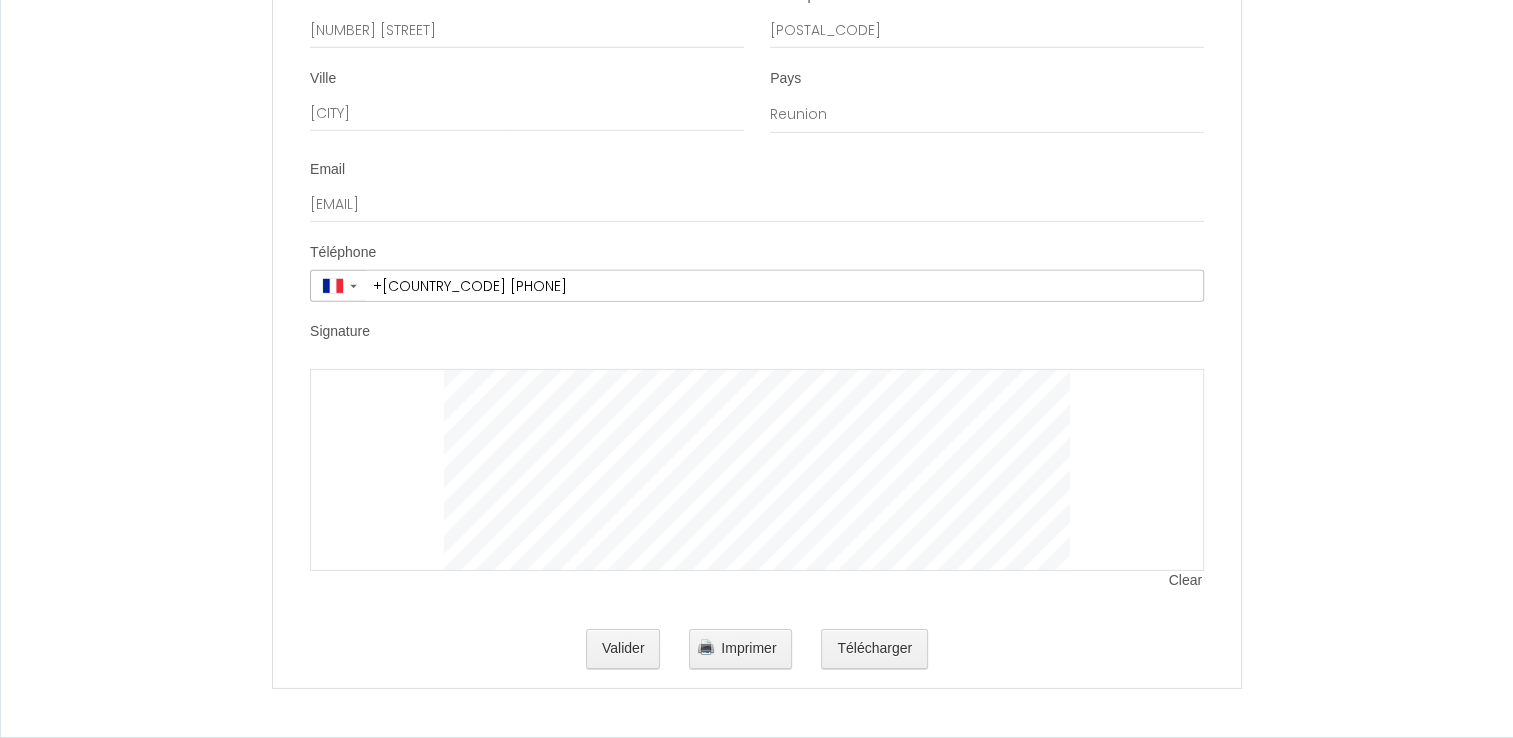 click at bounding box center (757, 470) 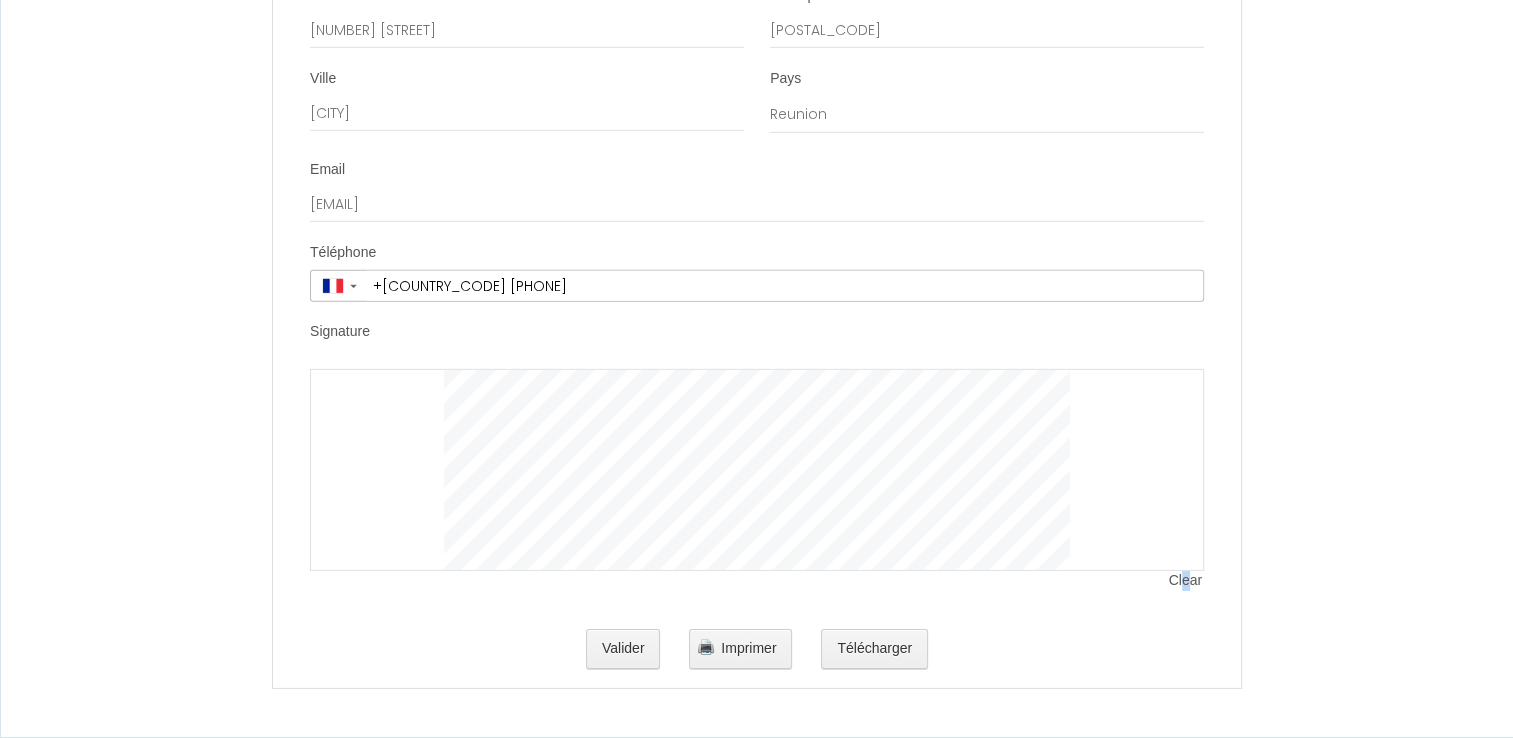 click on "Clear" at bounding box center [1186, 581] 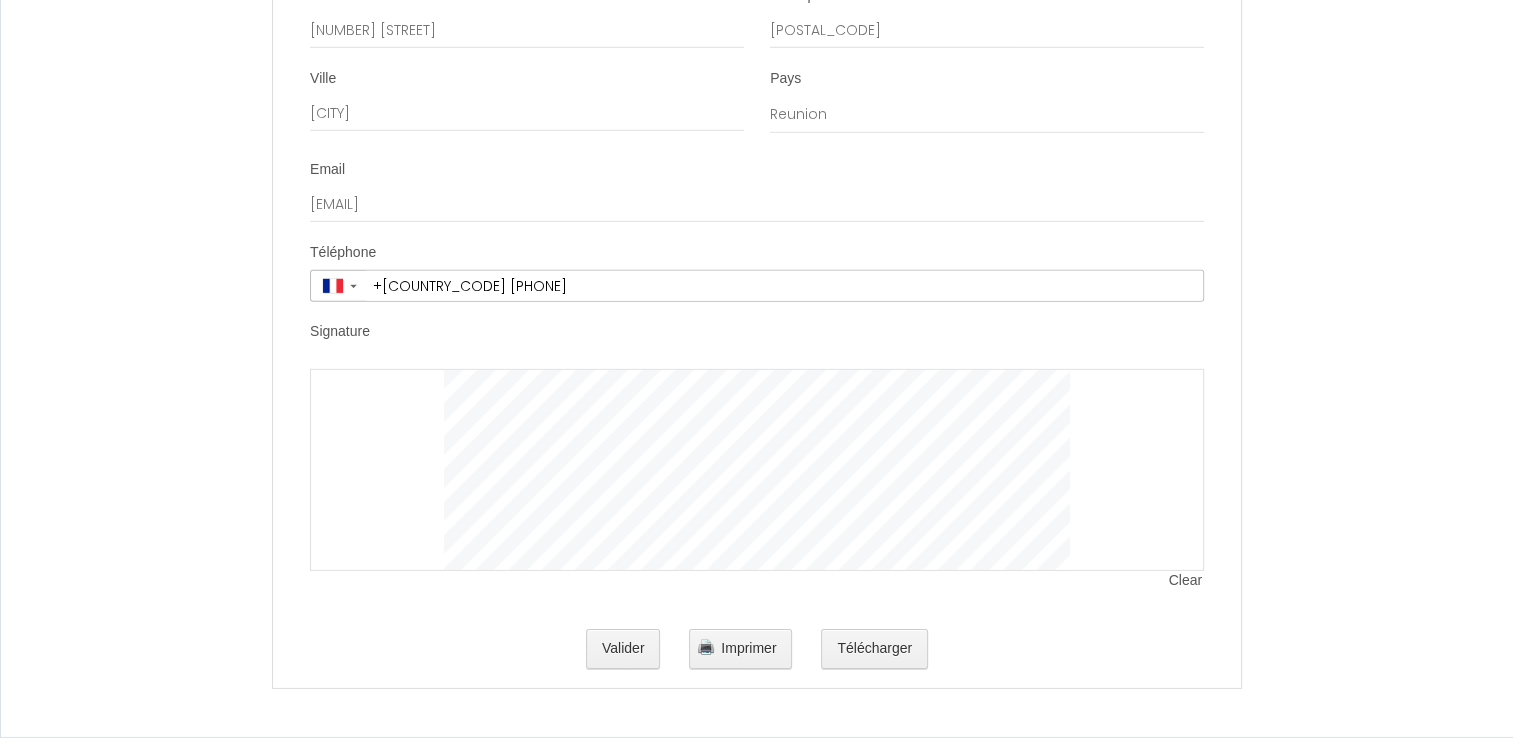 click on "Clear" at bounding box center (1186, 581) 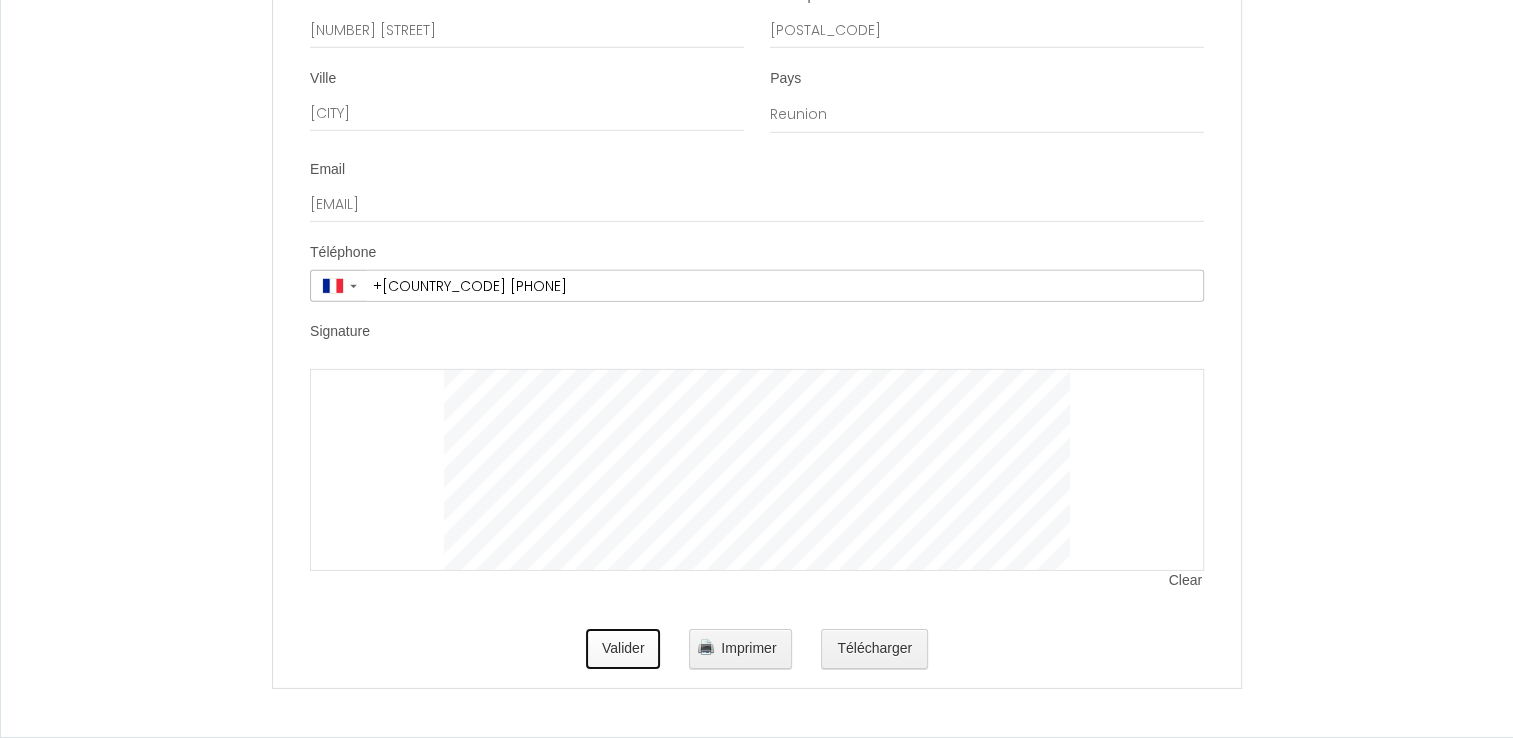 click on "Valider" at bounding box center (623, 649) 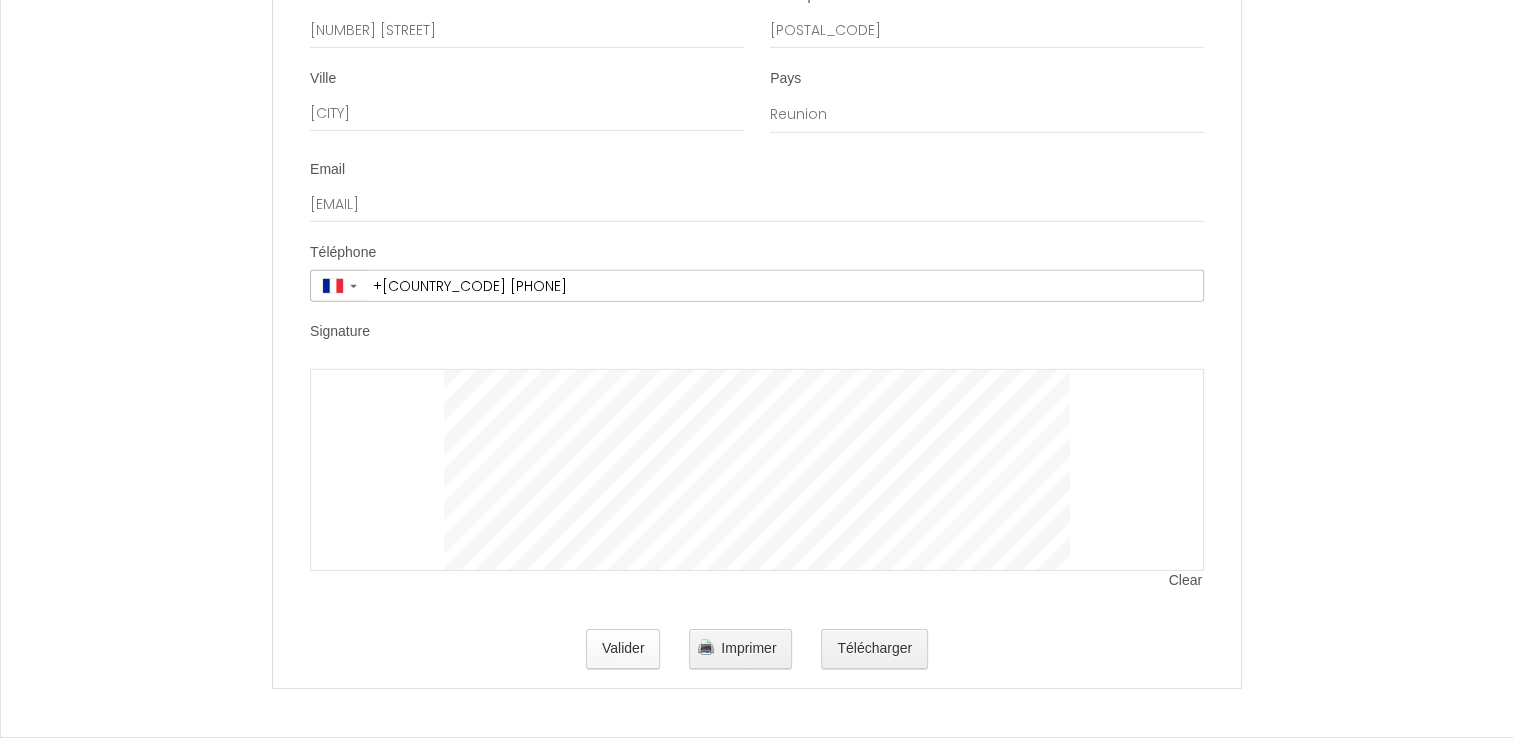 scroll, scrollTop: 0, scrollLeft: 0, axis: both 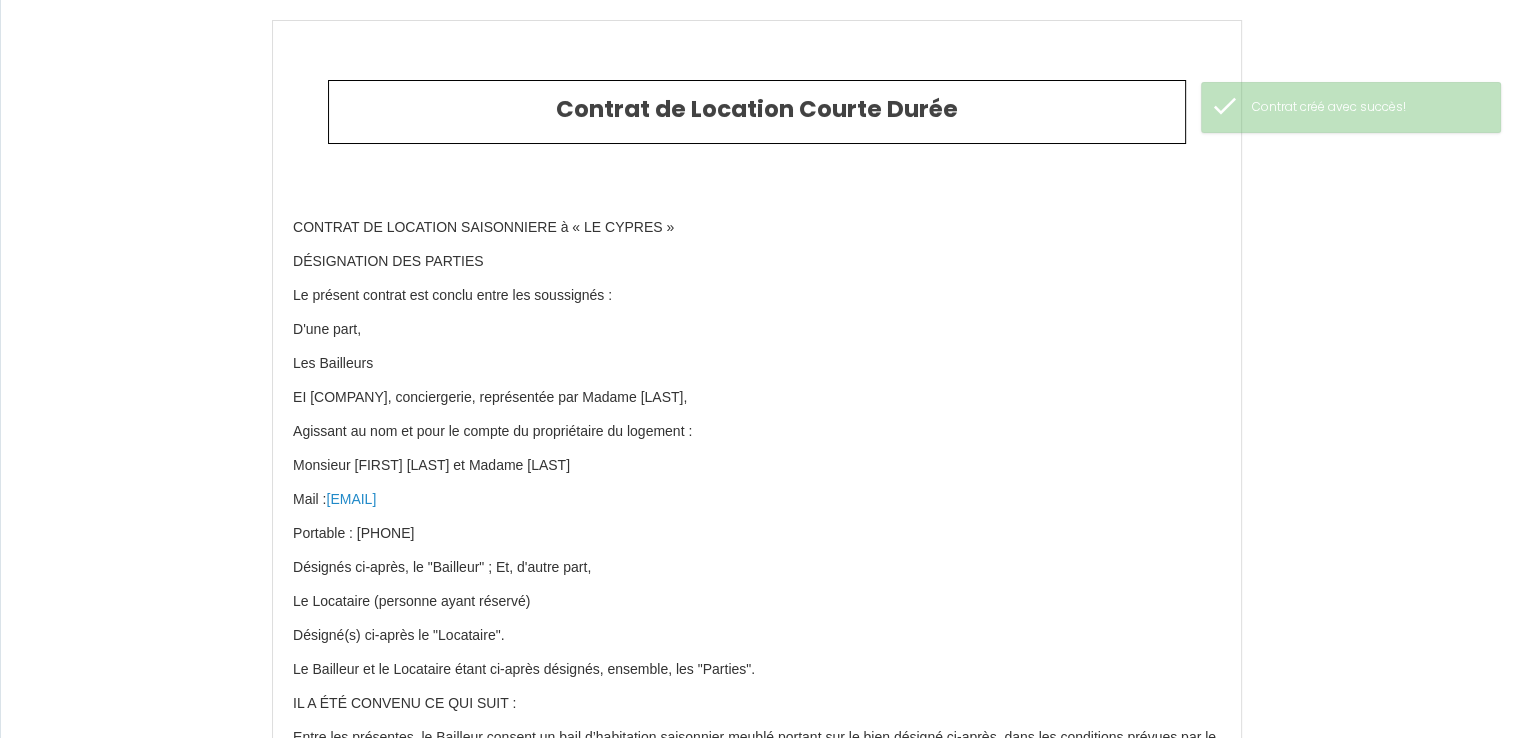 type on "6" 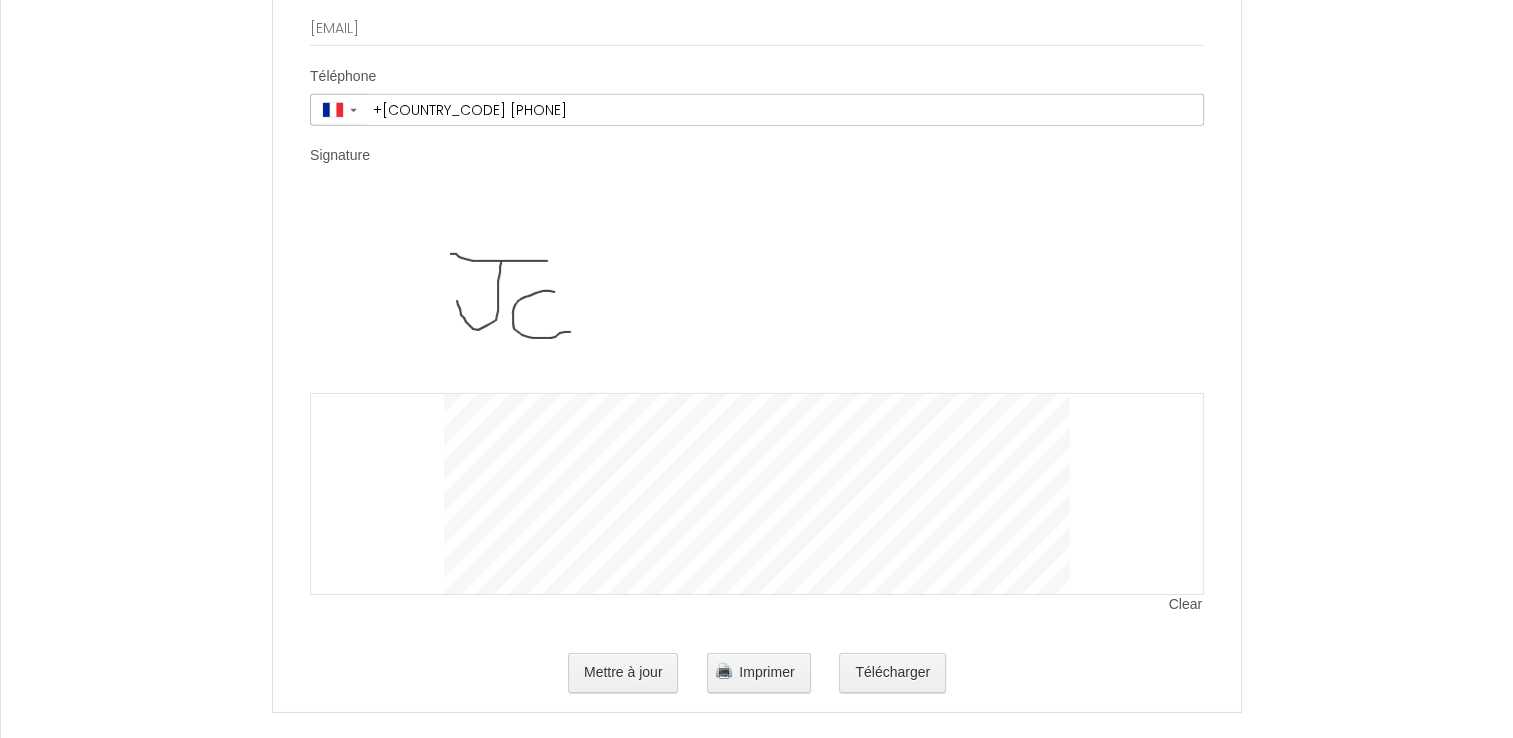 scroll, scrollTop: 6382, scrollLeft: 0, axis: vertical 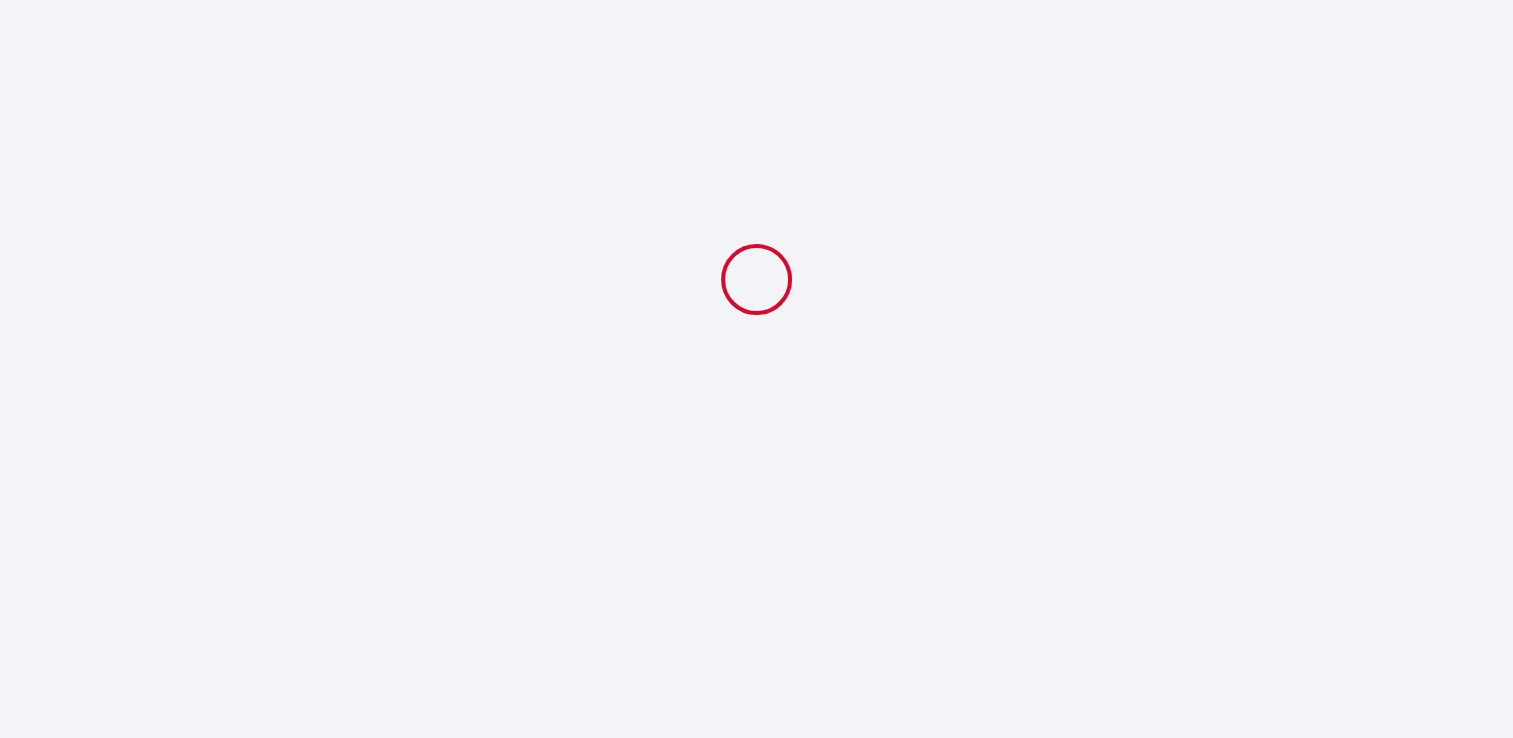 select 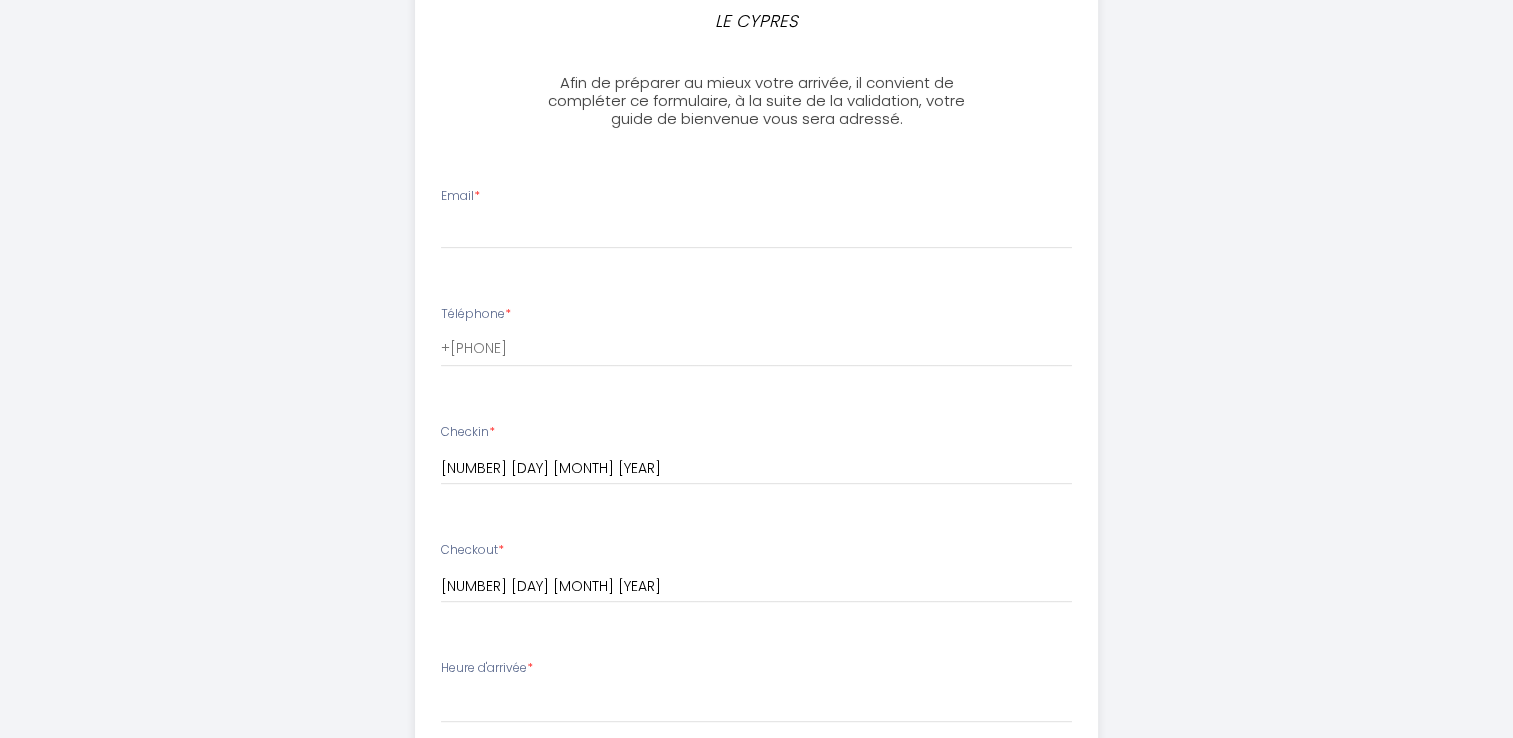 scroll, scrollTop: 800, scrollLeft: 0, axis: vertical 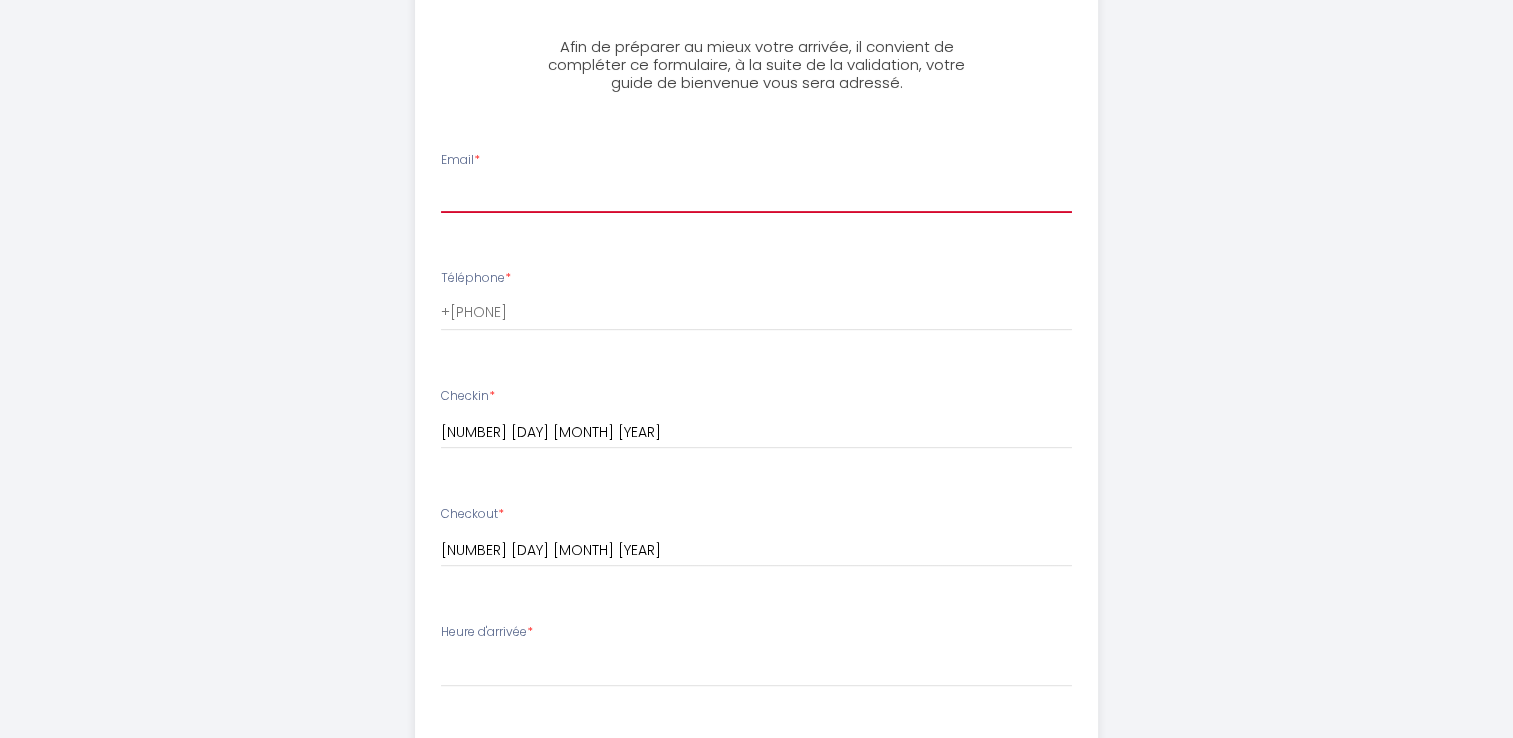 click on "Email
*" at bounding box center [756, 195] 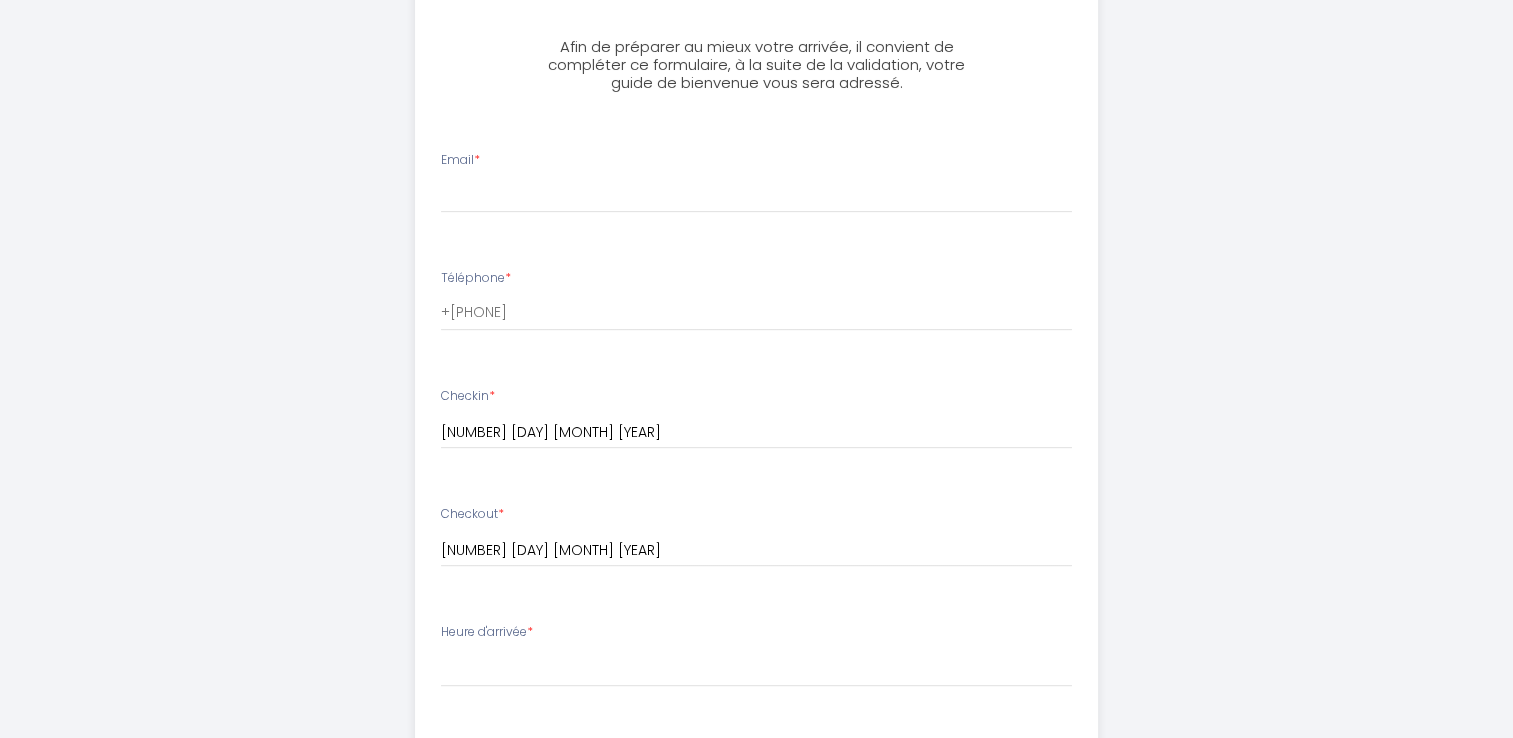 drag, startPoint x: 692, startPoint y: 122, endPoint x: 684, endPoint y: 131, distance: 12.0415945 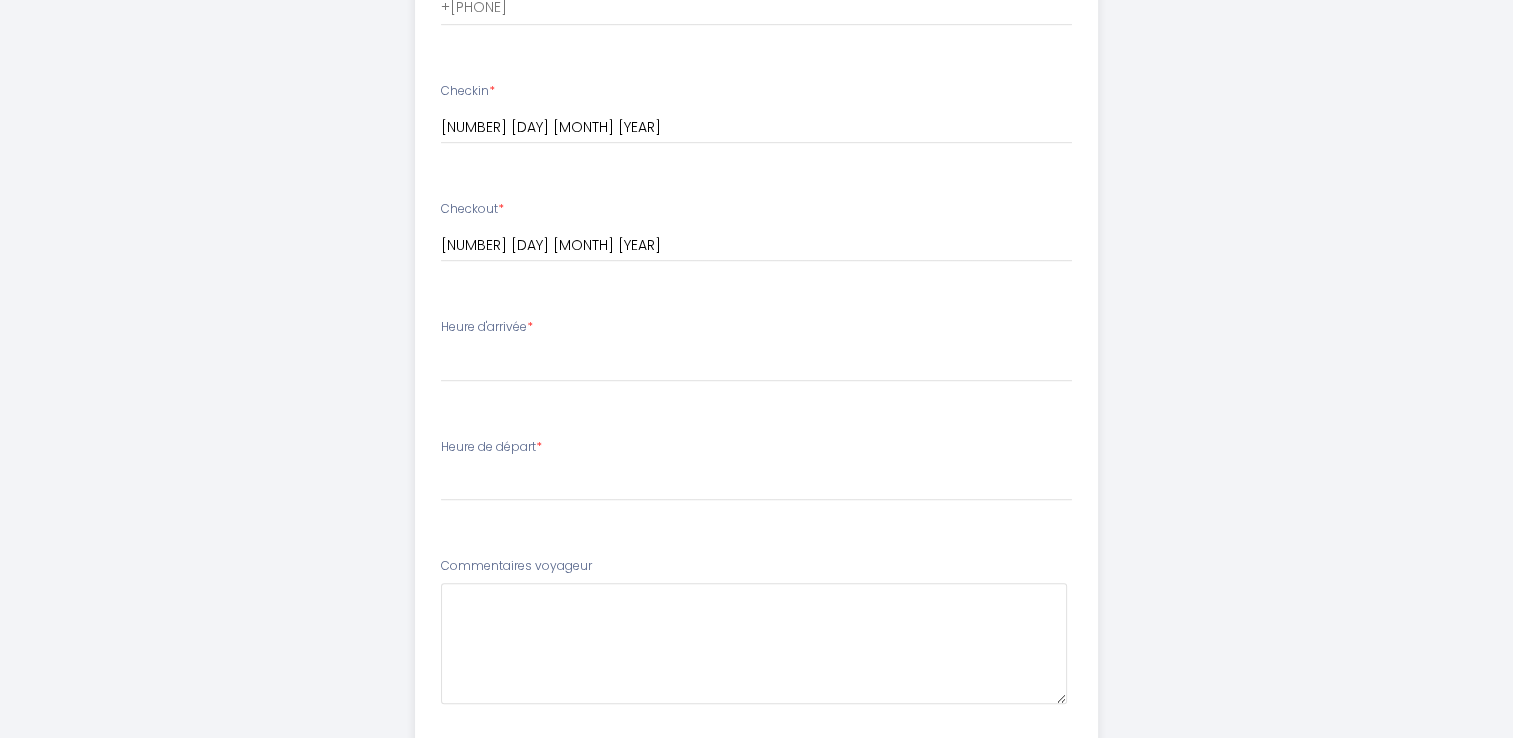 scroll, scrollTop: 1200, scrollLeft: 0, axis: vertical 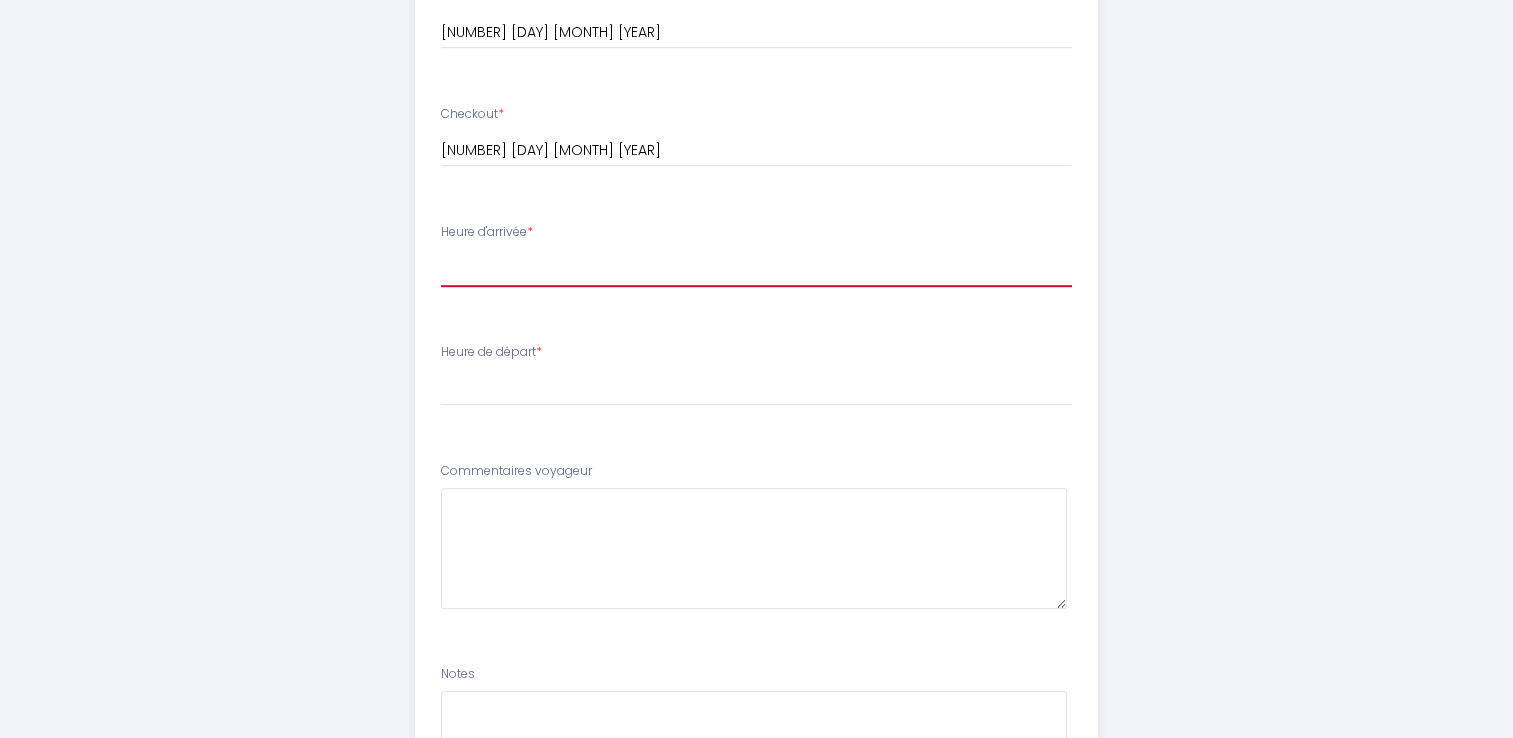 click on "16:00 16:30 17:00 17:30 18:00" at bounding box center [756, 268] 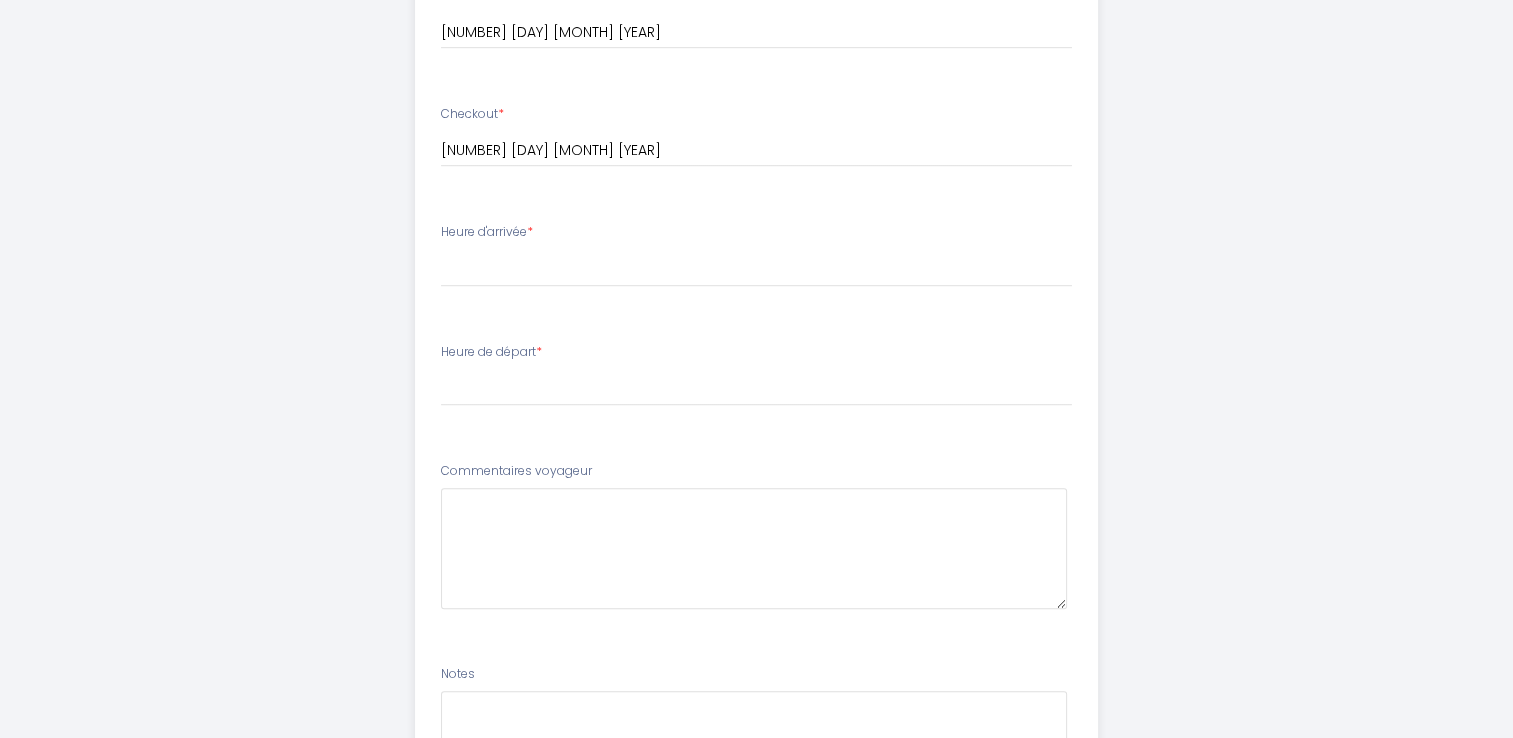 click on "LE CYPRES   Afin de préparer au mieux votre arrivée, il convient de compléter ce formulaire, à la suite de la validation, votre guide de bienvenue vous sera adressé.
Email
*
Téléphone
*   +262692771644
Checkin
*     11 Mon August 2025         <   Aug 2025   >   Sun Mon Tue Wed Thu Fri Sat   1 2 3 4 5 6 7 8 9 10 11 12 13 14 15 16 17 18 19 20 21 22 23 24 25 26 27 28 29 30 31     <   2025   >   January February March April May June July August September October November December     <   2020 - 2029   >   2020 2021 2022 2023 2024 2025 2026 2027 2028 2029               *     13 Wed August 2025         <   Aug 2025" at bounding box center [757, -109] 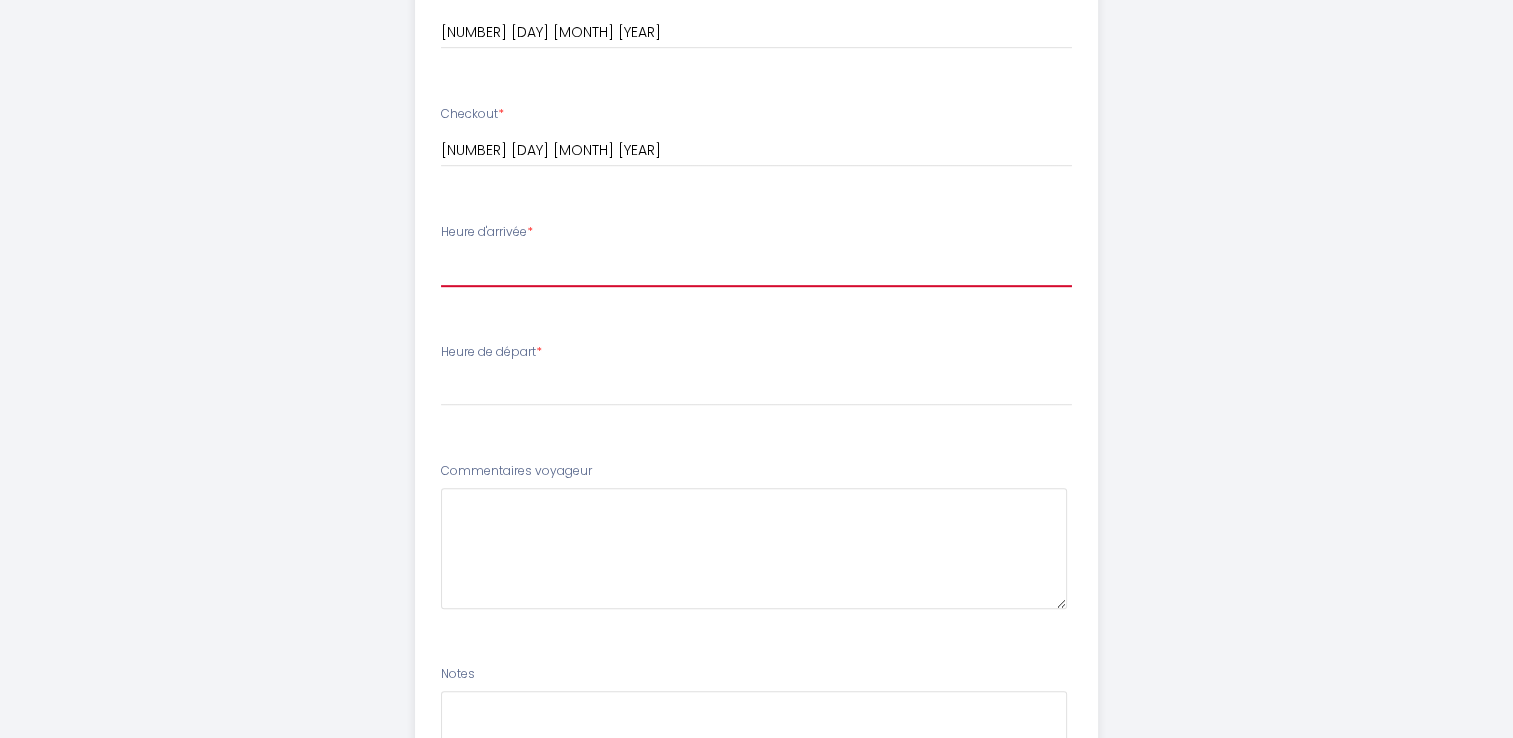 click on "16:00 16:30 17:00 17:30 18:00" at bounding box center [756, 268] 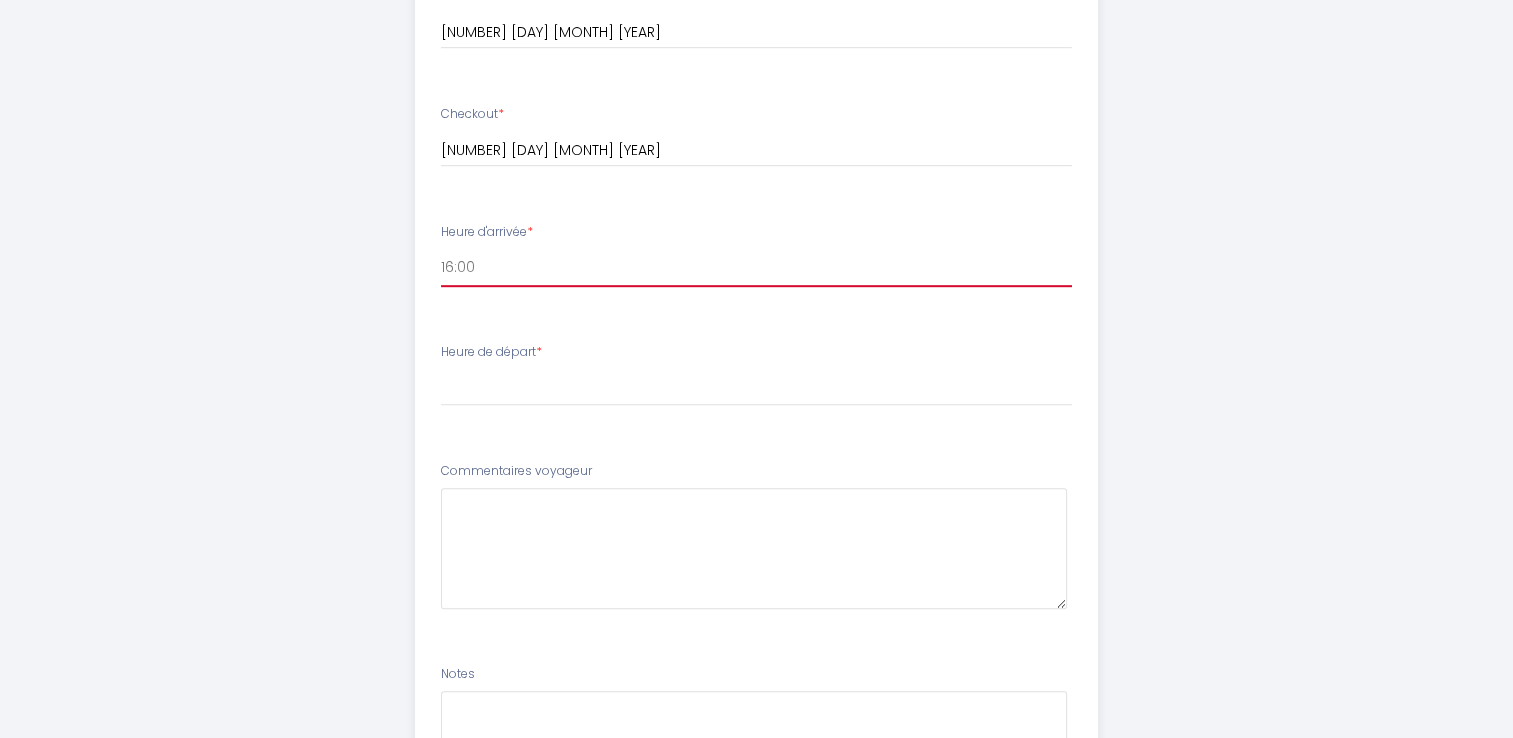 click on "16:00 16:30 17:00 17:30 18:00" at bounding box center [756, 268] 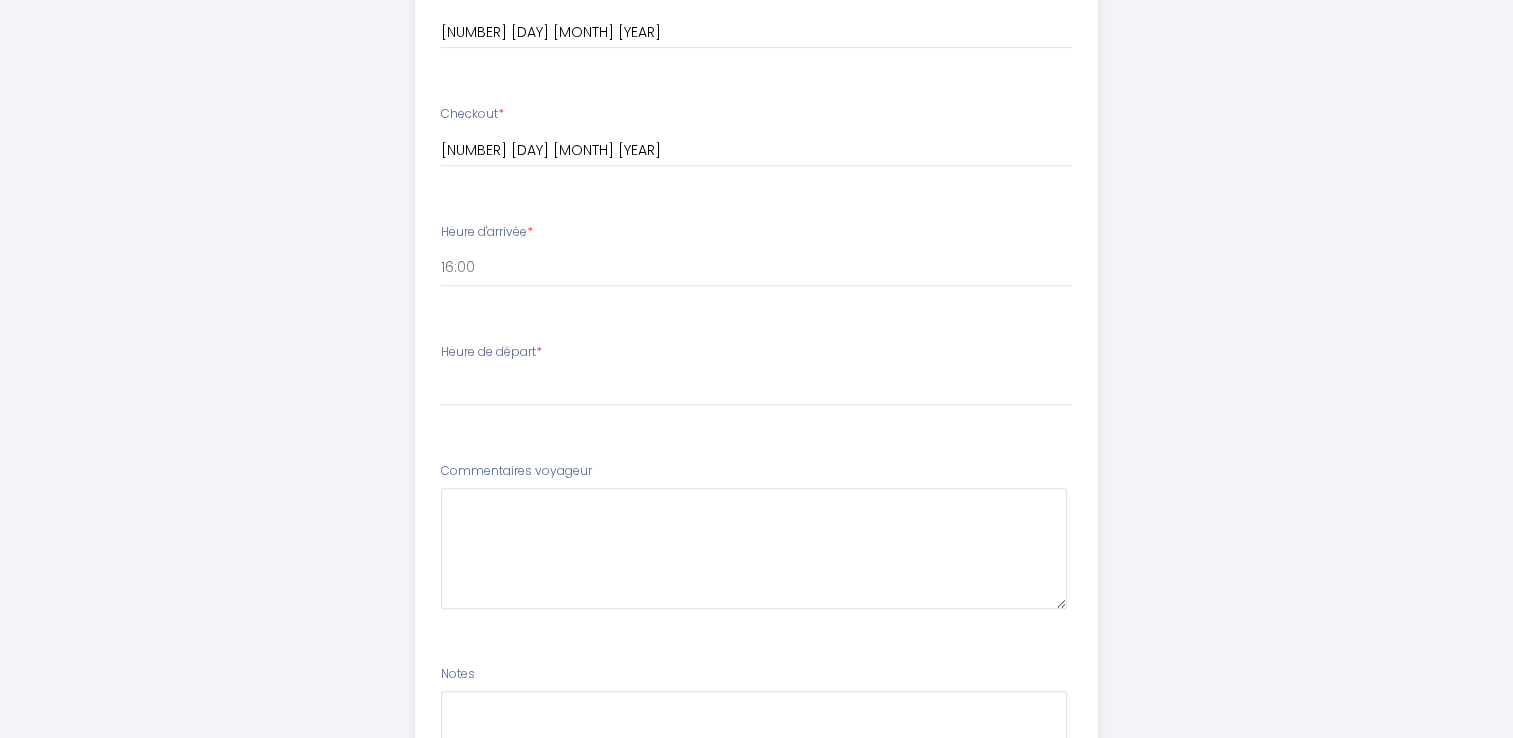 click on "Email
*
Téléphone
*   +262692771644
Checkin
*     11 Mon August 2025         <   Aug 2025   >   Sun Mon Tue Wed Thu Fri Sat   1 2 3 4 5 6 7 8 9 10 11 12 13 14 15 16 17 18 19 20 21 22 23 24 25 26 27 28 29 30 31     <   2025   >   January February March April May June July August September October November December     <   2020 - 2029   >   2020 2021 2022 2023 2024 2025 2026 2027 2028 2029
Checkout
*     13 Wed August 2025         <   Aug 2025   >   Sun Mon Tue Wed Thu Fri Sat   1 2 3 4 5 6 7 8 9" at bounding box center (756, 291) 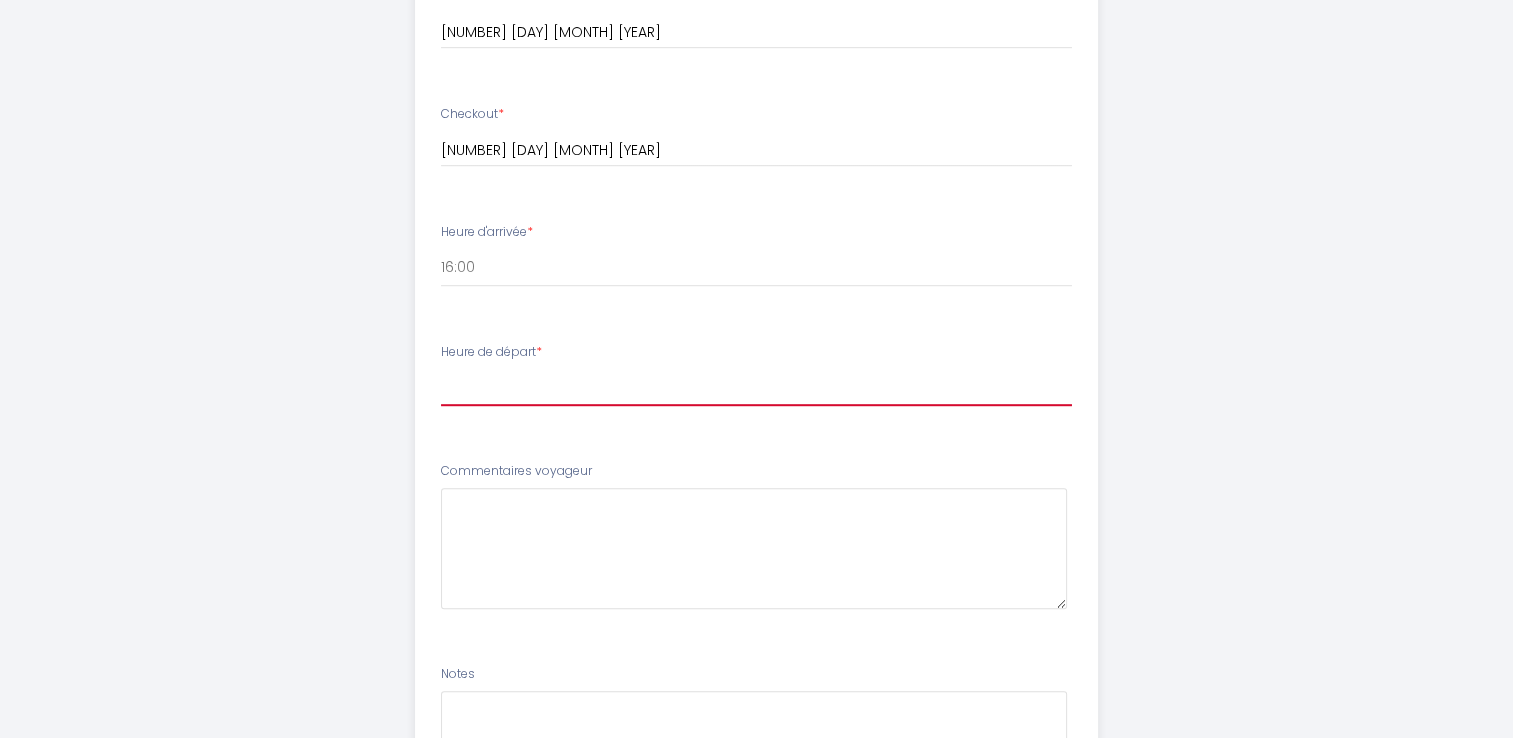 click on "00:00 00:30 01:00 01:30 02:00 02:30 03:00 03:30 04:00 04:30 05:00 05:30 06:00 06:30 07:00 07:30 08:00 08:30 09:00 09:30 10:00" at bounding box center (756, 387) 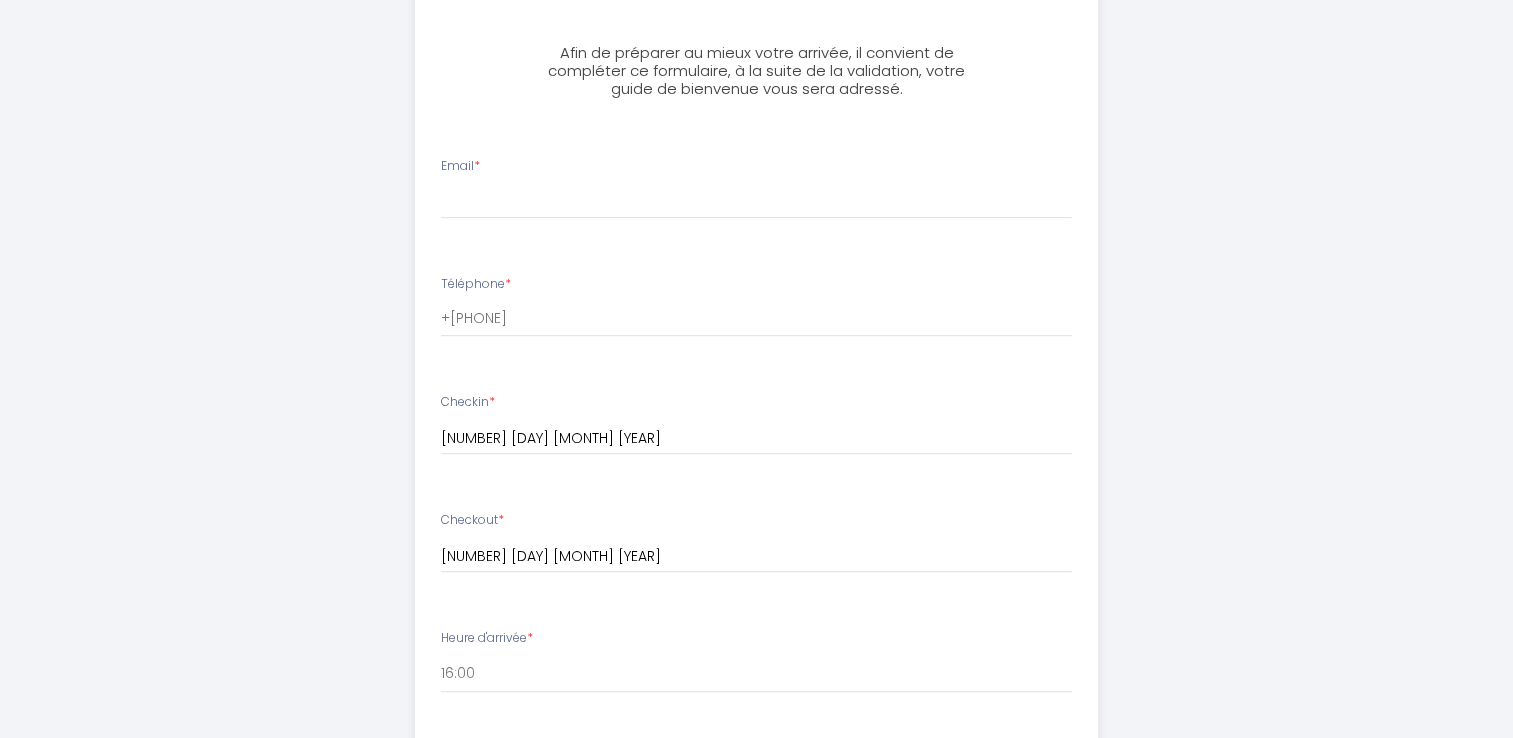 scroll, scrollTop: 743, scrollLeft: 0, axis: vertical 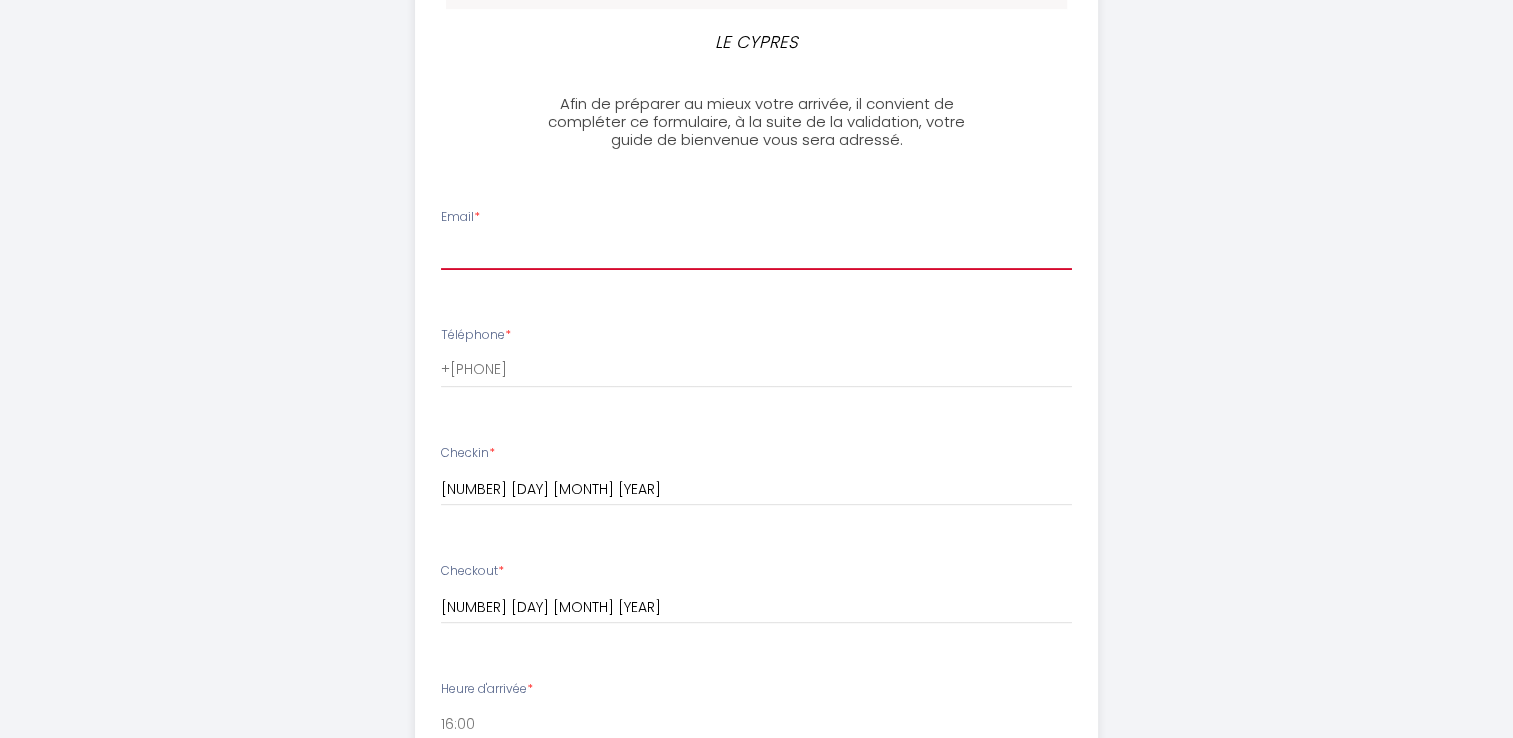 click on "Email
*" at bounding box center [756, 252] 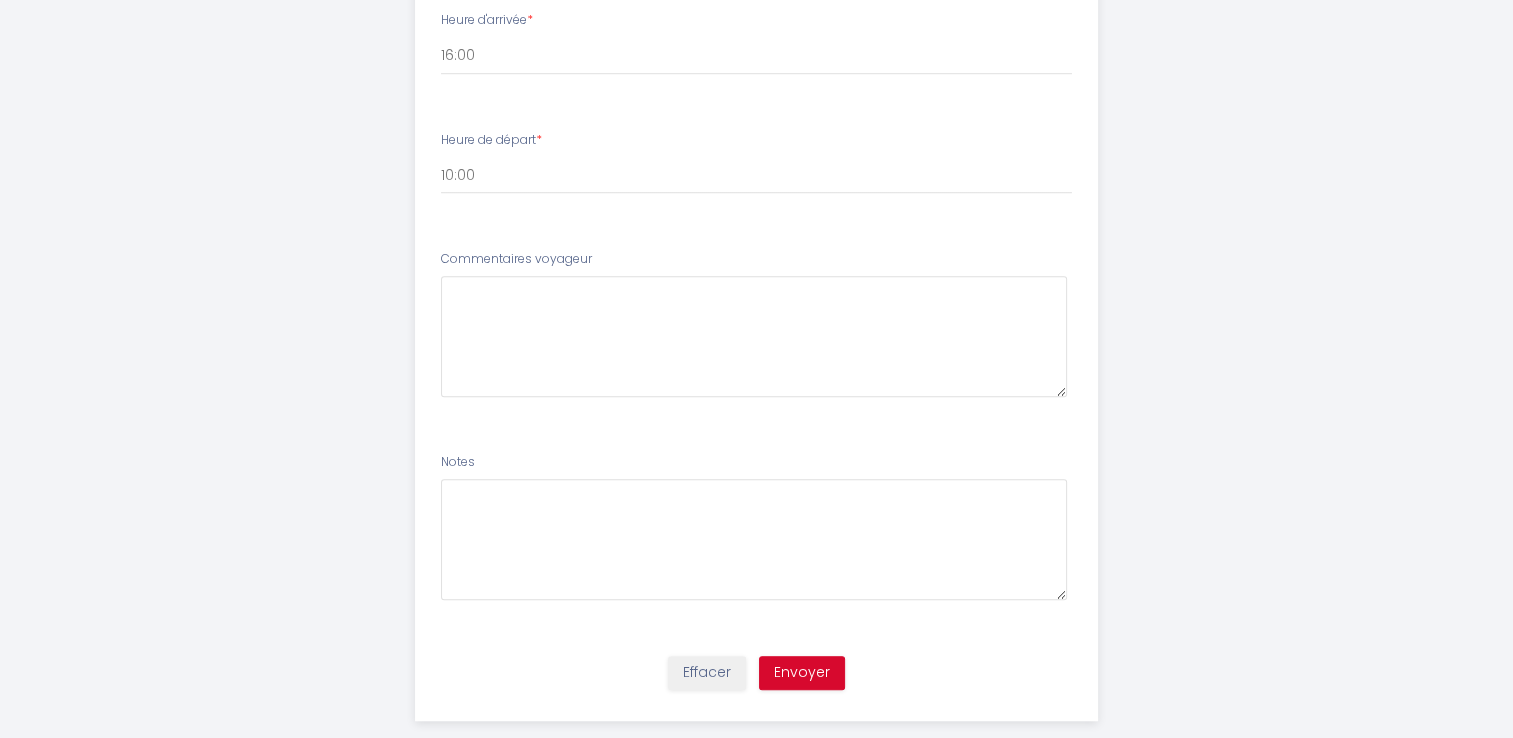 scroll, scrollTop: 1443, scrollLeft: 0, axis: vertical 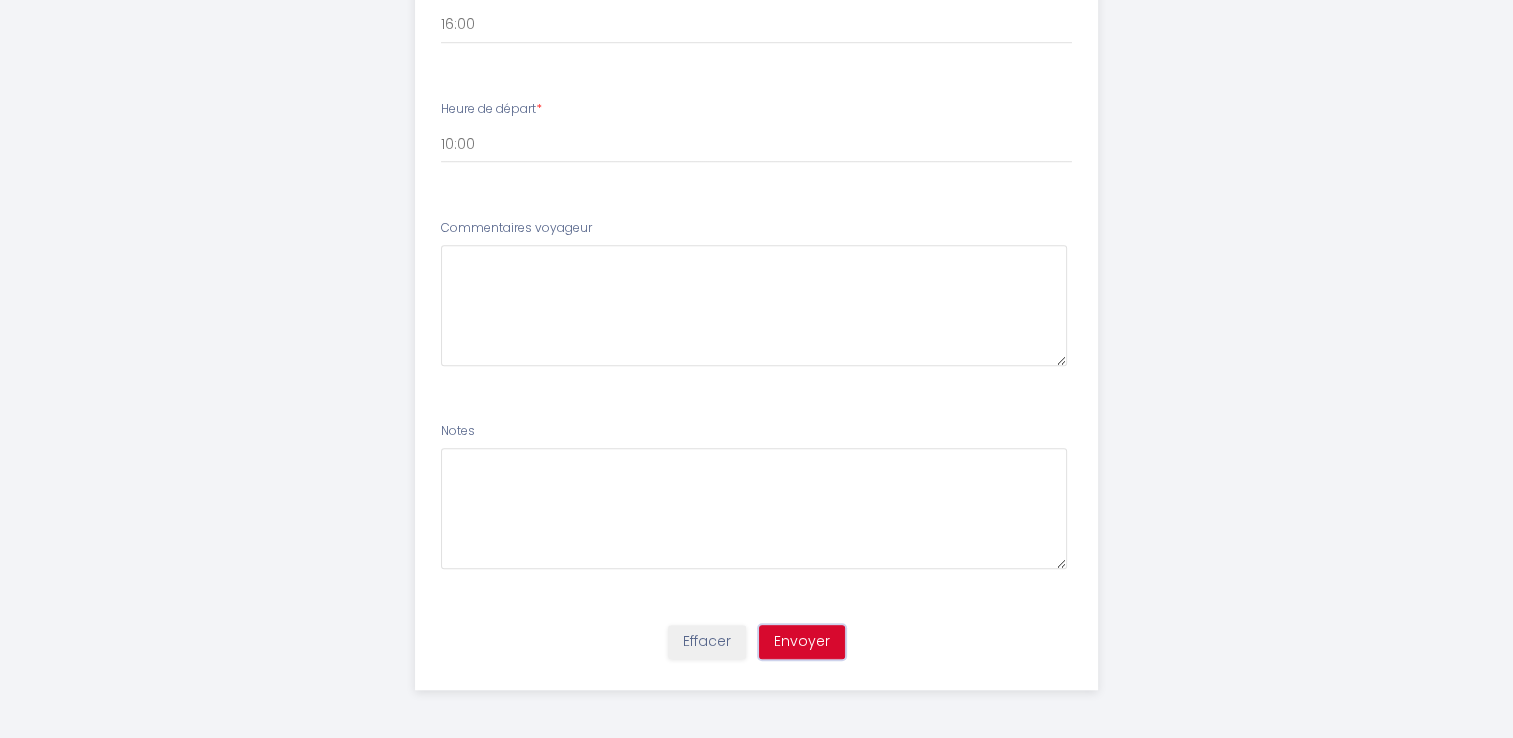 click on "Envoyer" at bounding box center [802, 642] 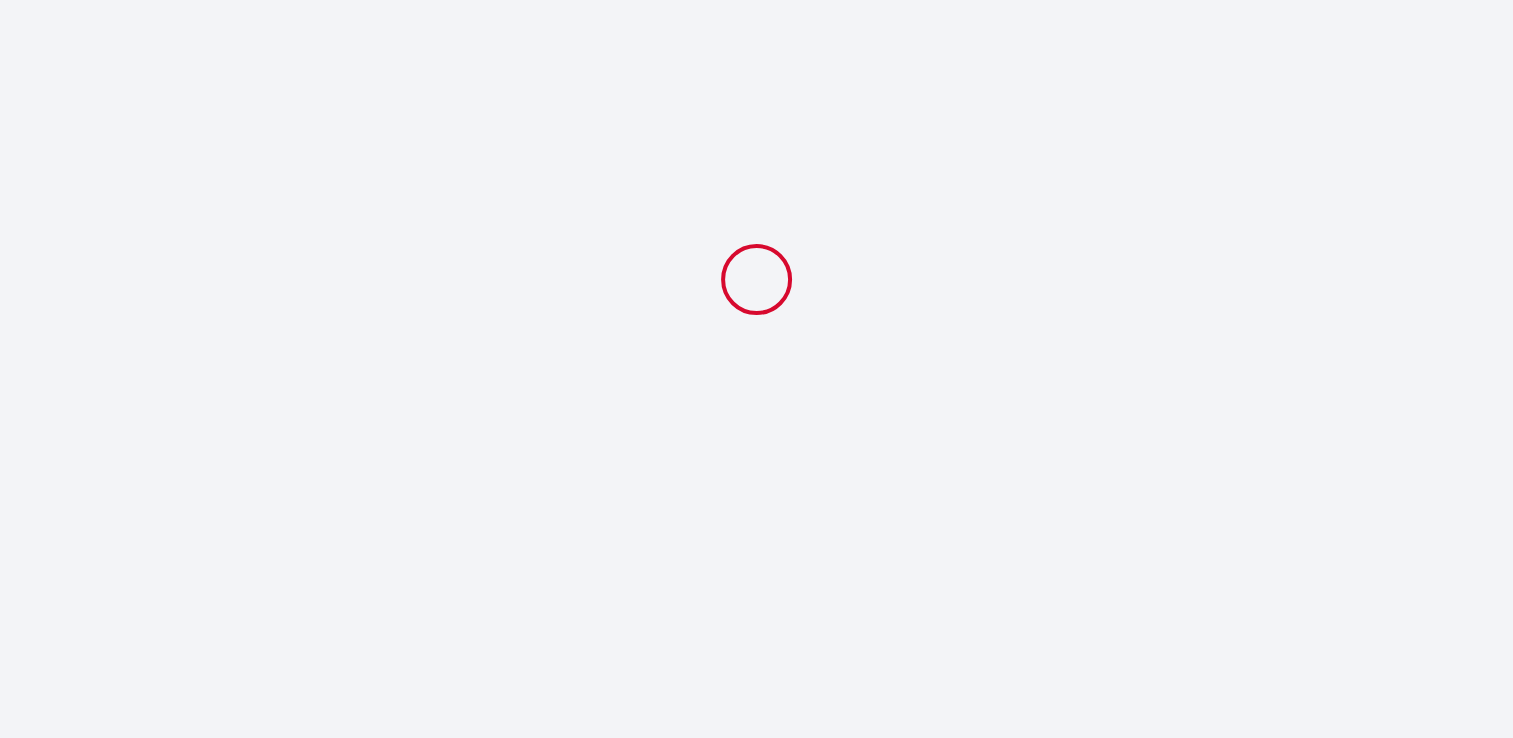 scroll, scrollTop: 0, scrollLeft: 0, axis: both 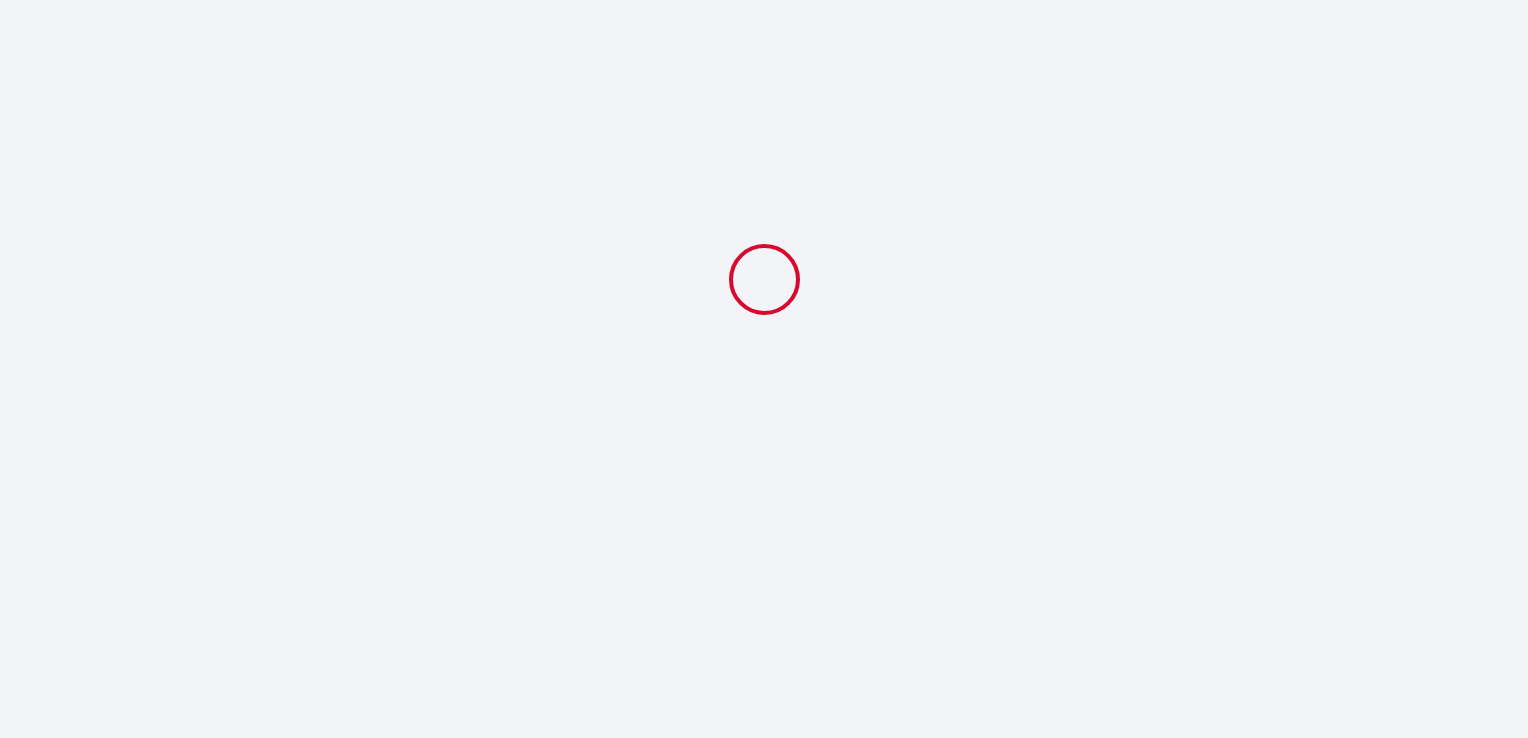 select on "10:00" 